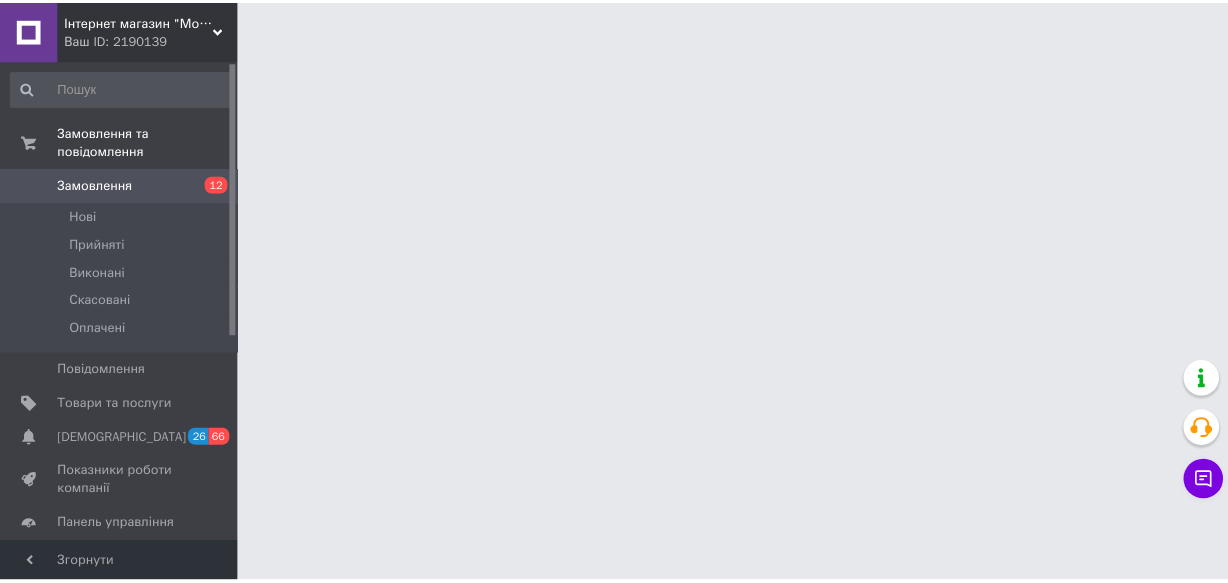 scroll, scrollTop: 0, scrollLeft: 0, axis: both 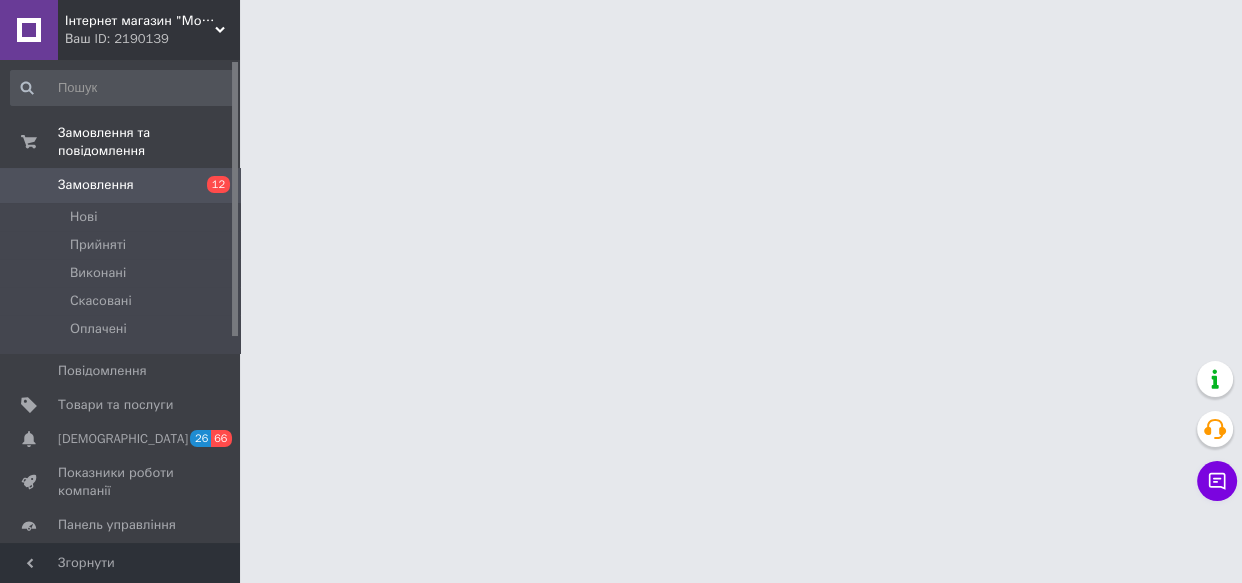 click at bounding box center (621, 25) 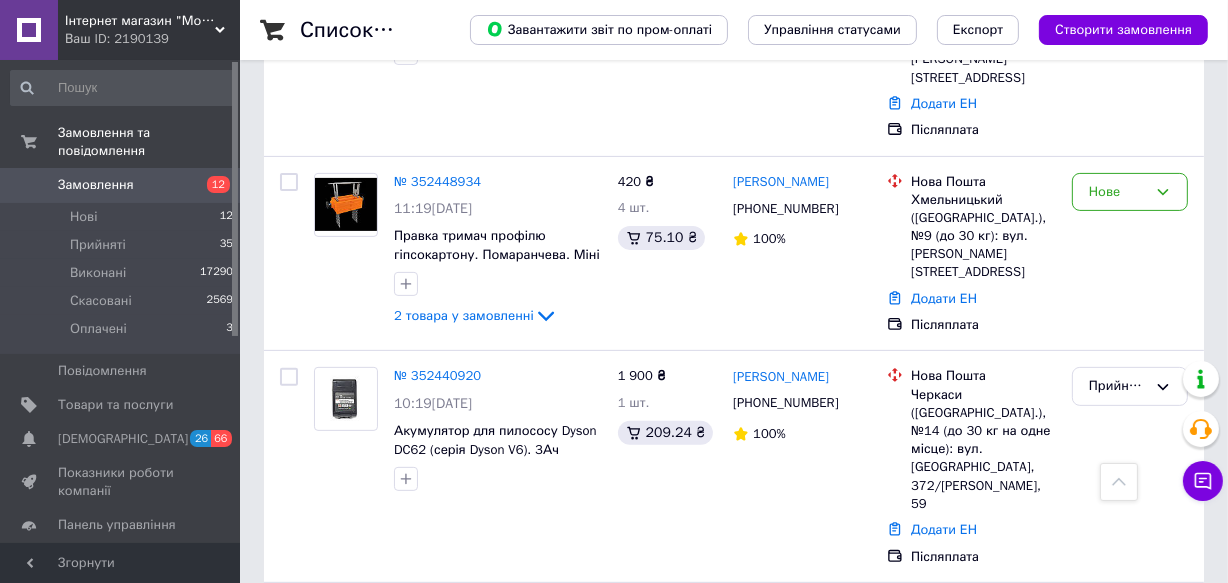 scroll, scrollTop: 520, scrollLeft: 0, axis: vertical 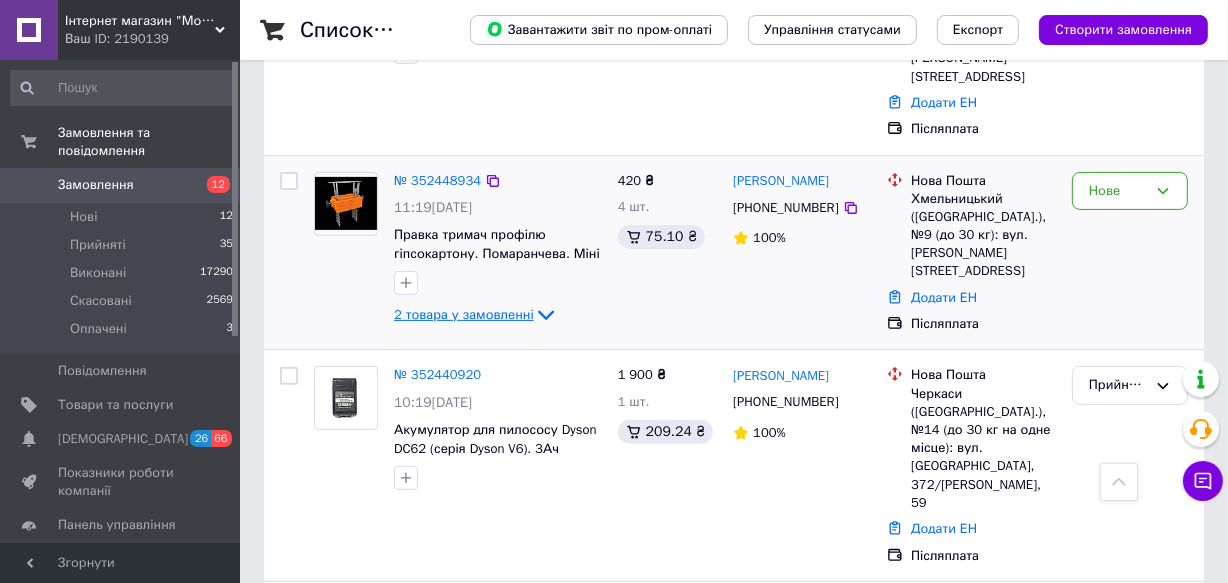 click 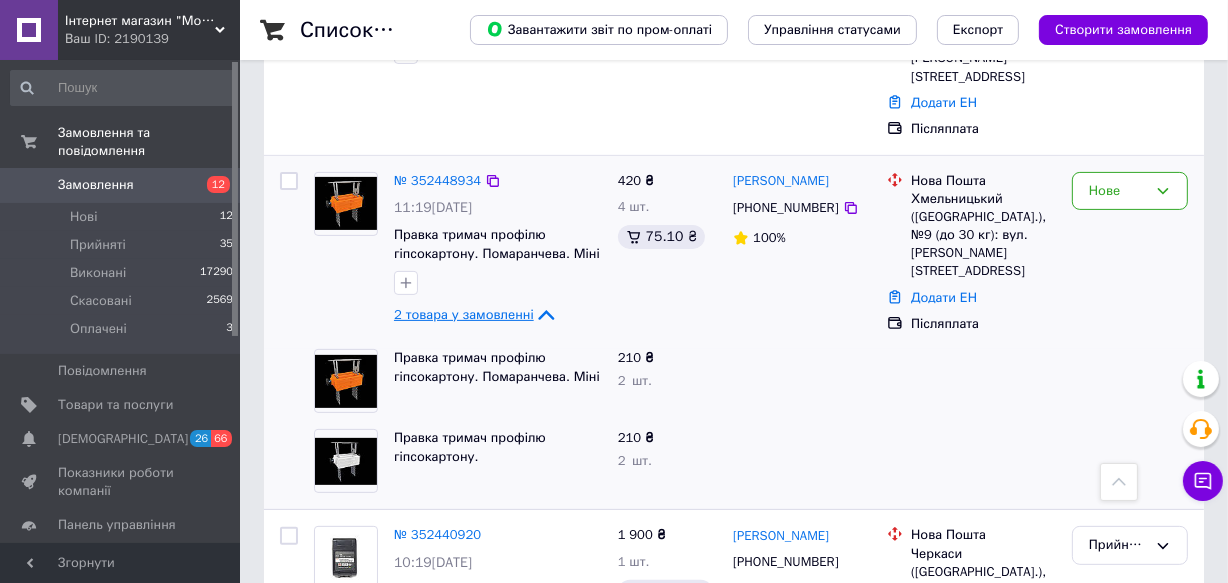 click 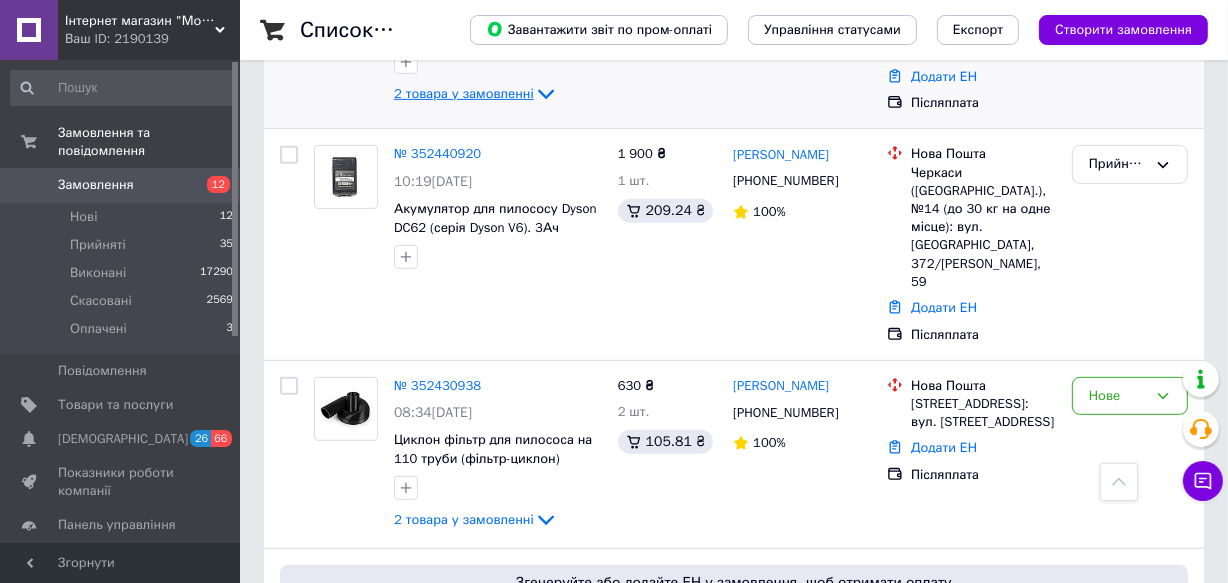 scroll, scrollTop: 742, scrollLeft: 0, axis: vertical 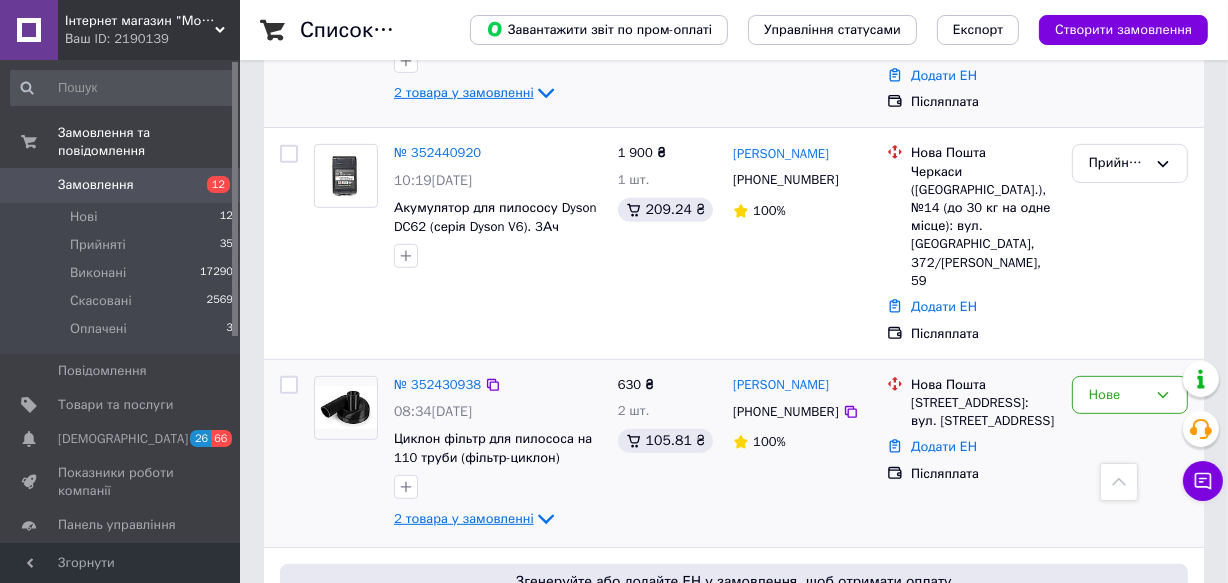click 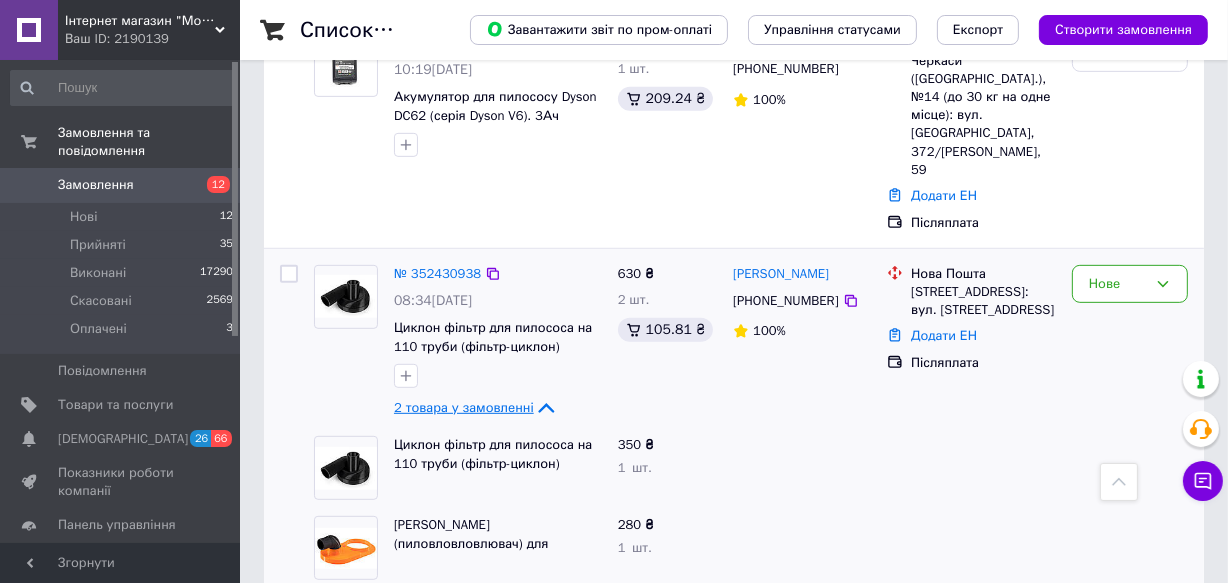 scroll, scrollTop: 850, scrollLeft: 0, axis: vertical 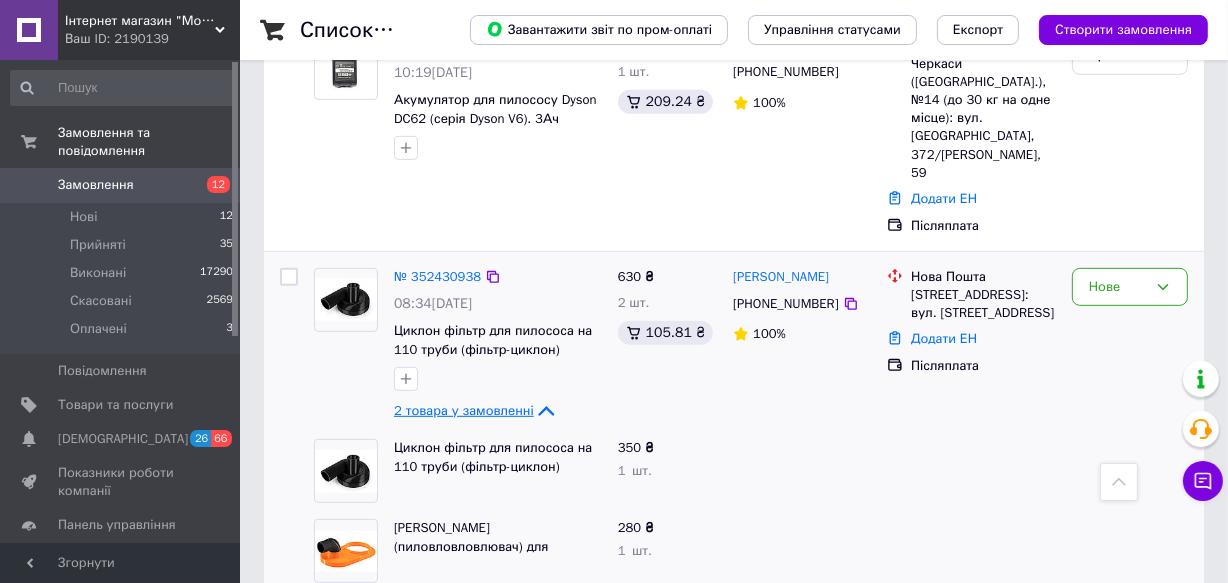 click 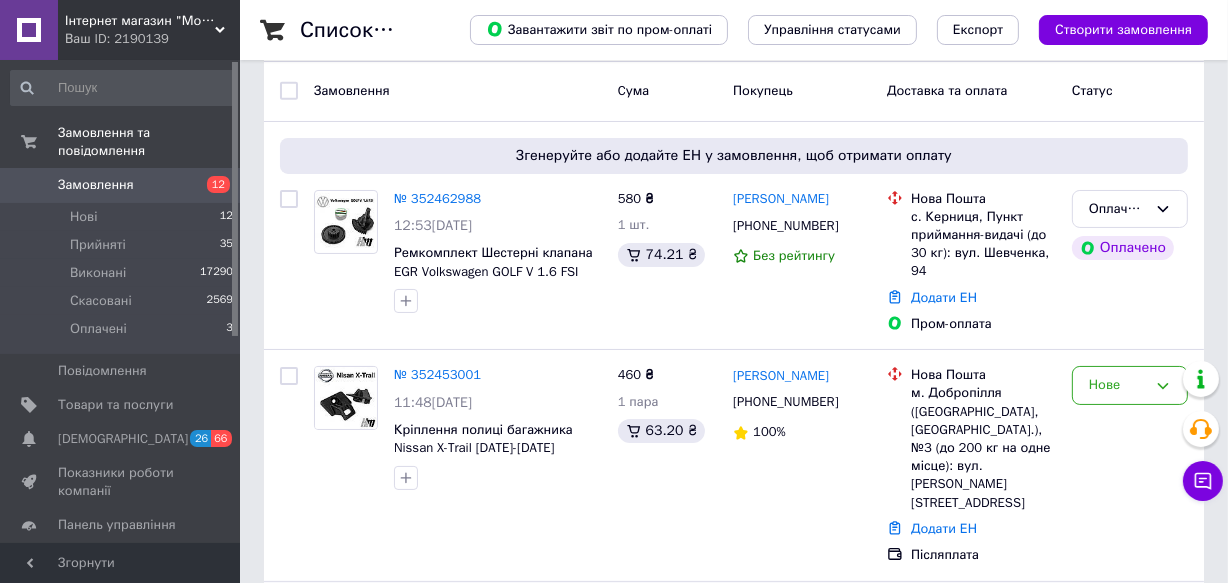 scroll, scrollTop: 0, scrollLeft: 0, axis: both 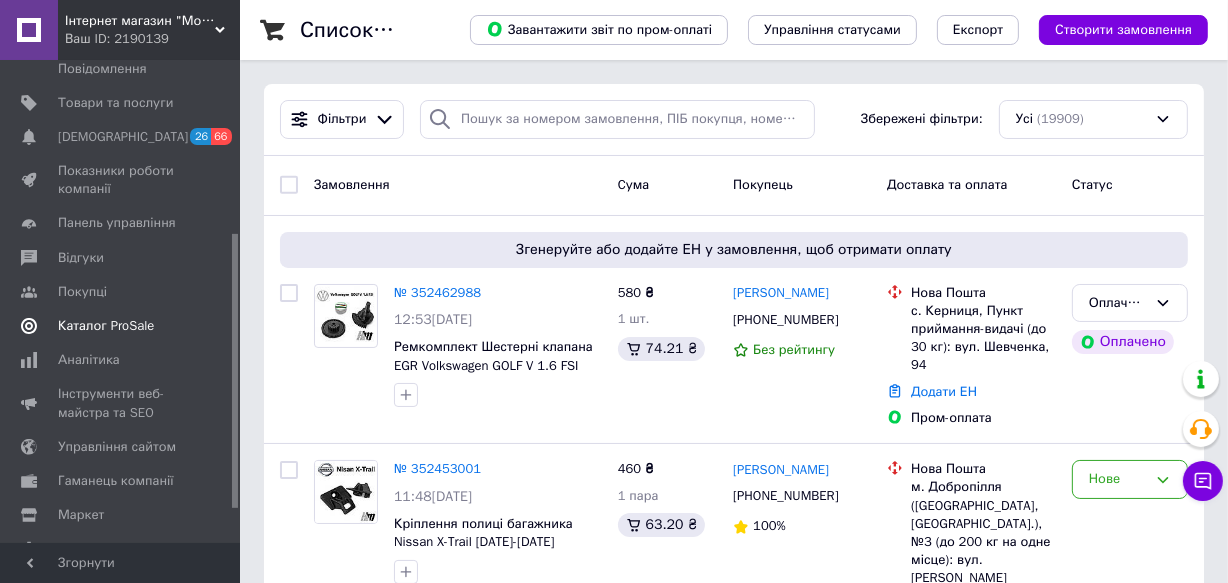 click on "Каталог ProSale" at bounding box center (106, 326) 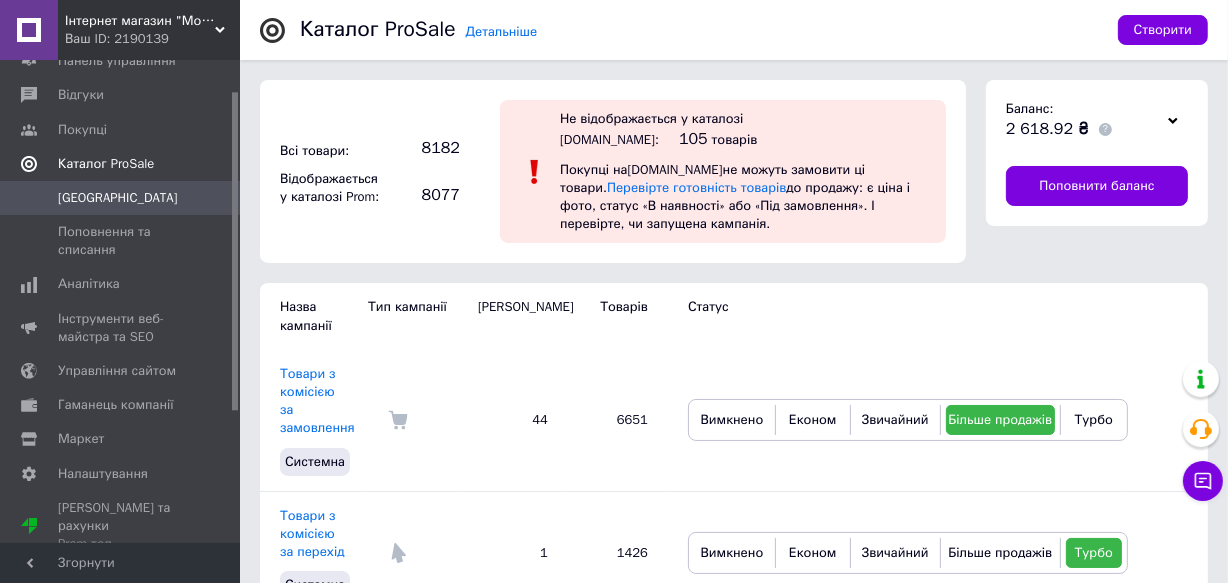 scroll, scrollTop: 0, scrollLeft: 0, axis: both 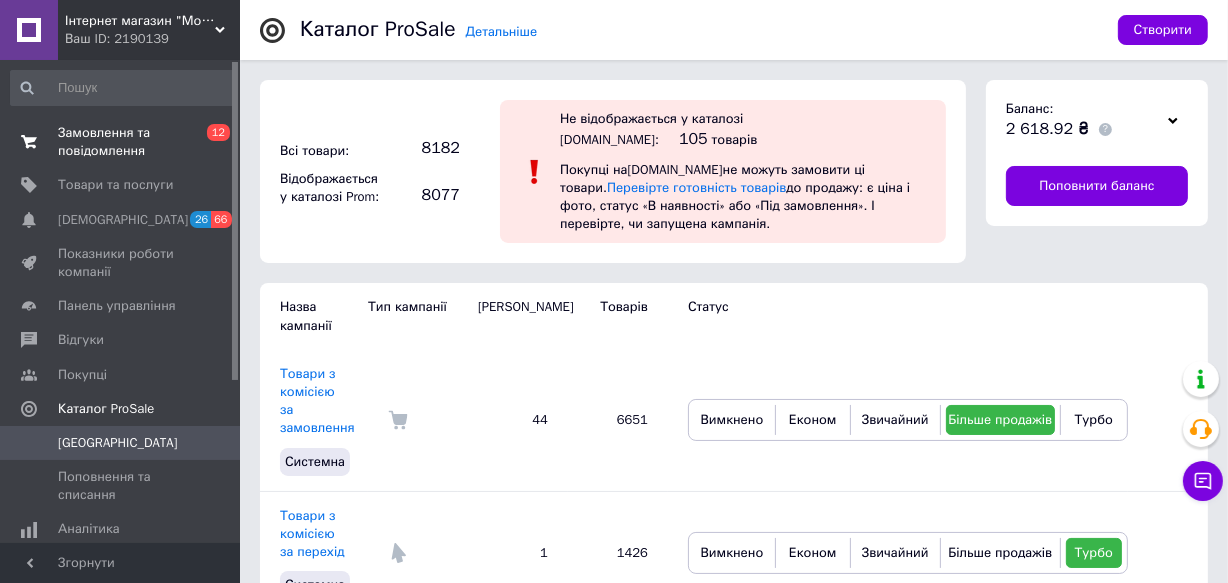click on "Замовлення та повідомлення 0 12" at bounding box center (122, 142) 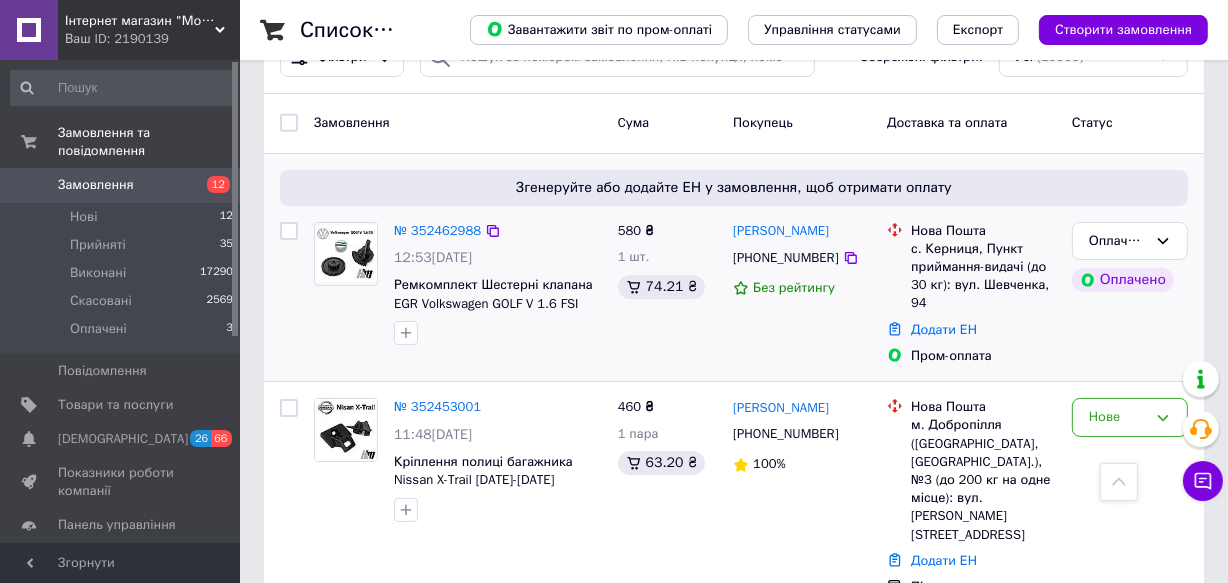scroll, scrollTop: 0, scrollLeft: 0, axis: both 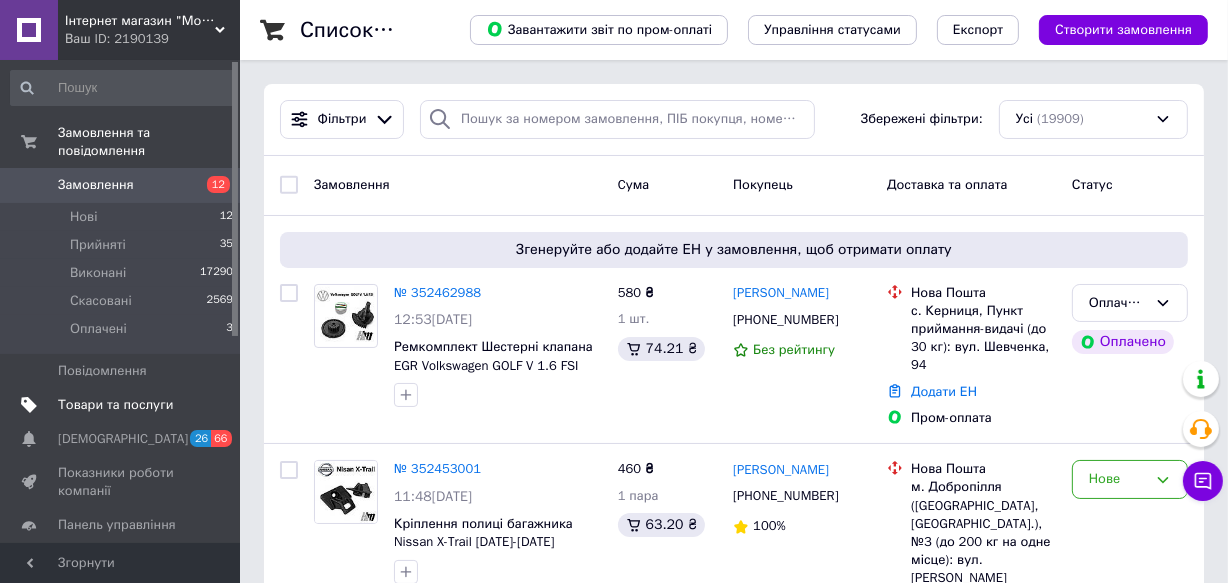 click on "Товари та послуги" at bounding box center [115, 405] 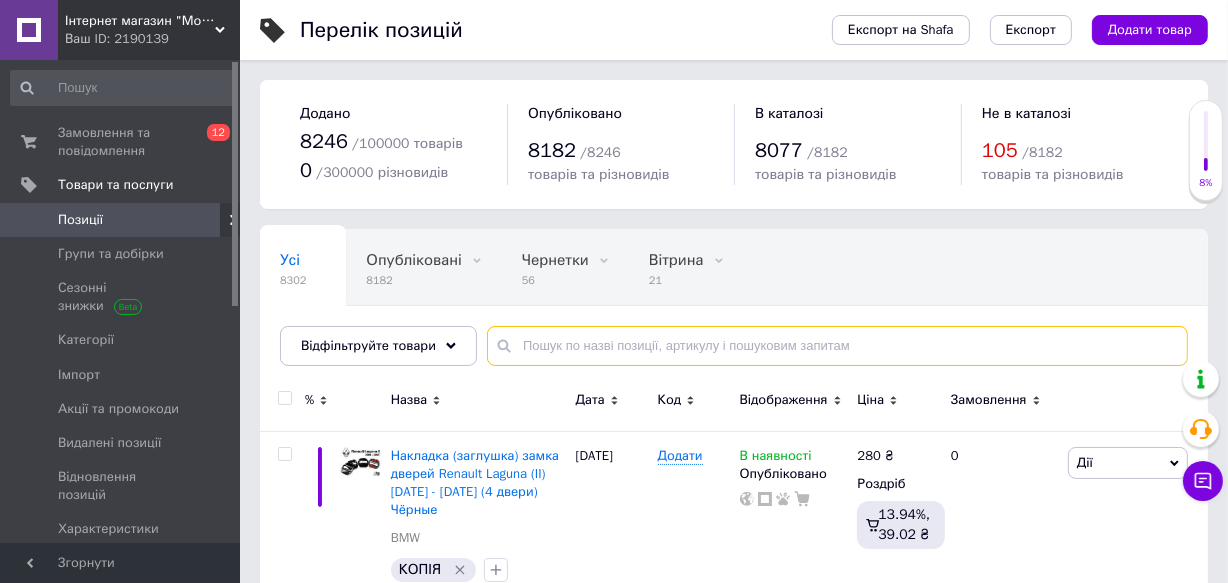 click at bounding box center [837, 346] 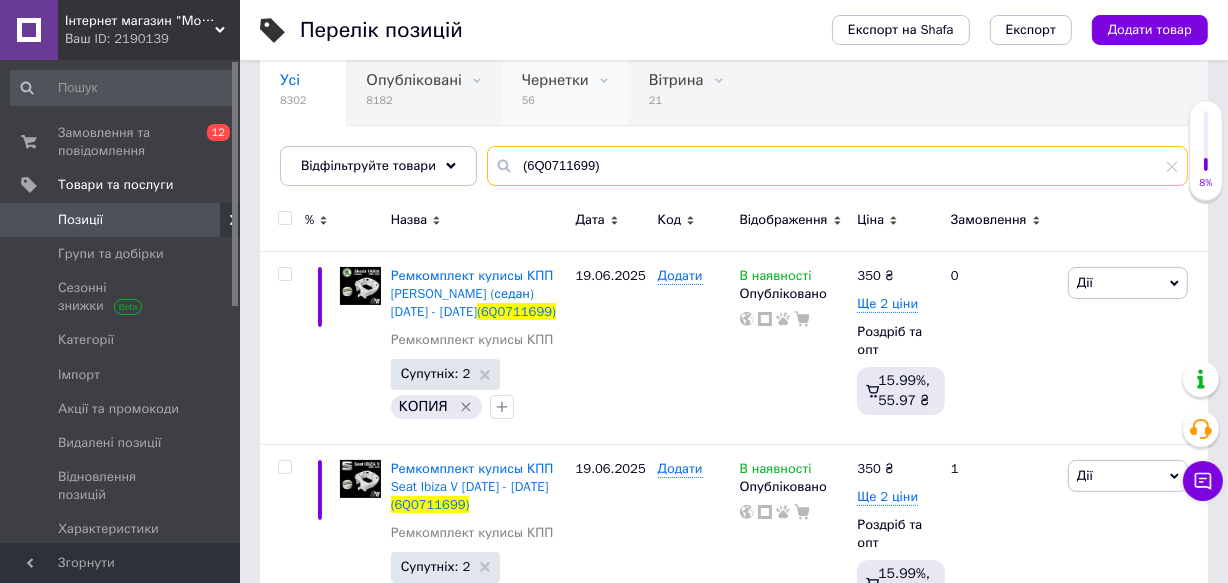 scroll, scrollTop: 181, scrollLeft: 0, axis: vertical 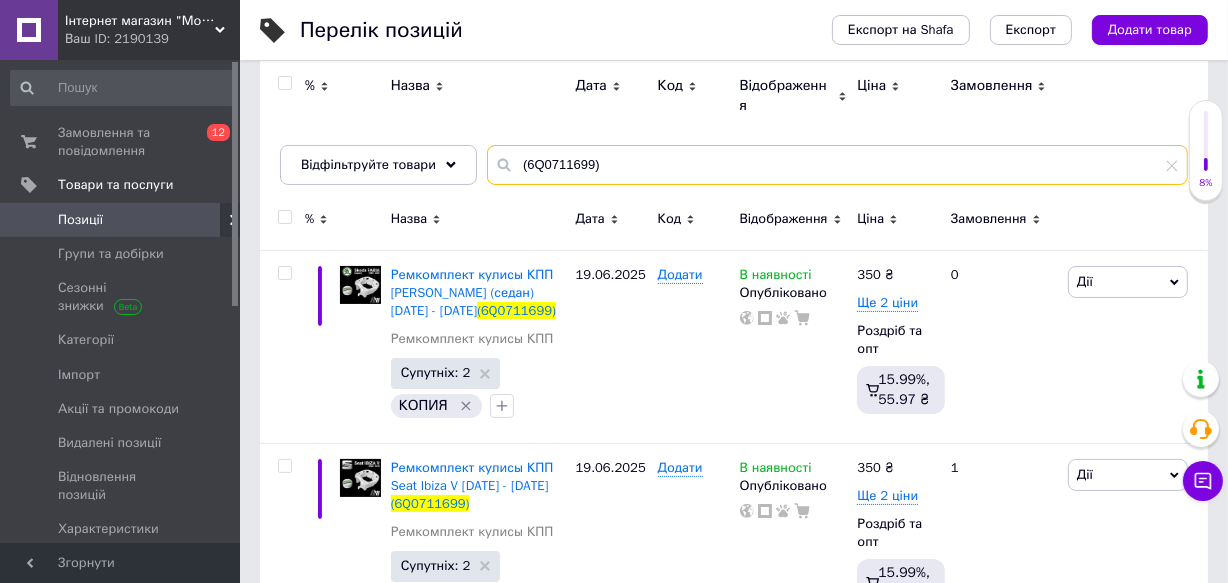 type on "(6Q0711699)" 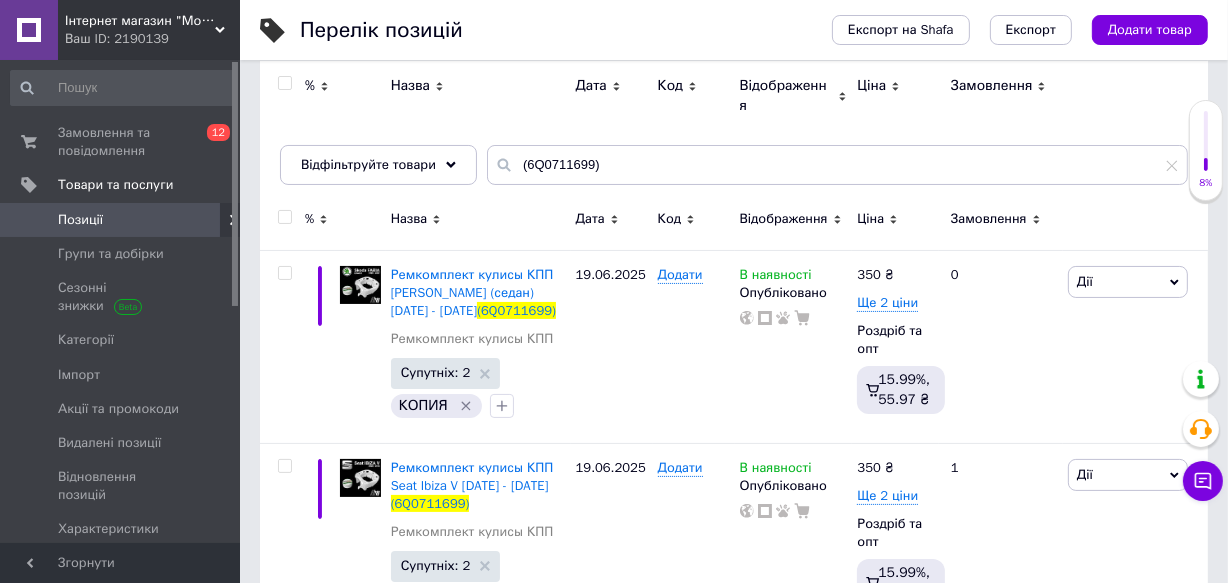 click 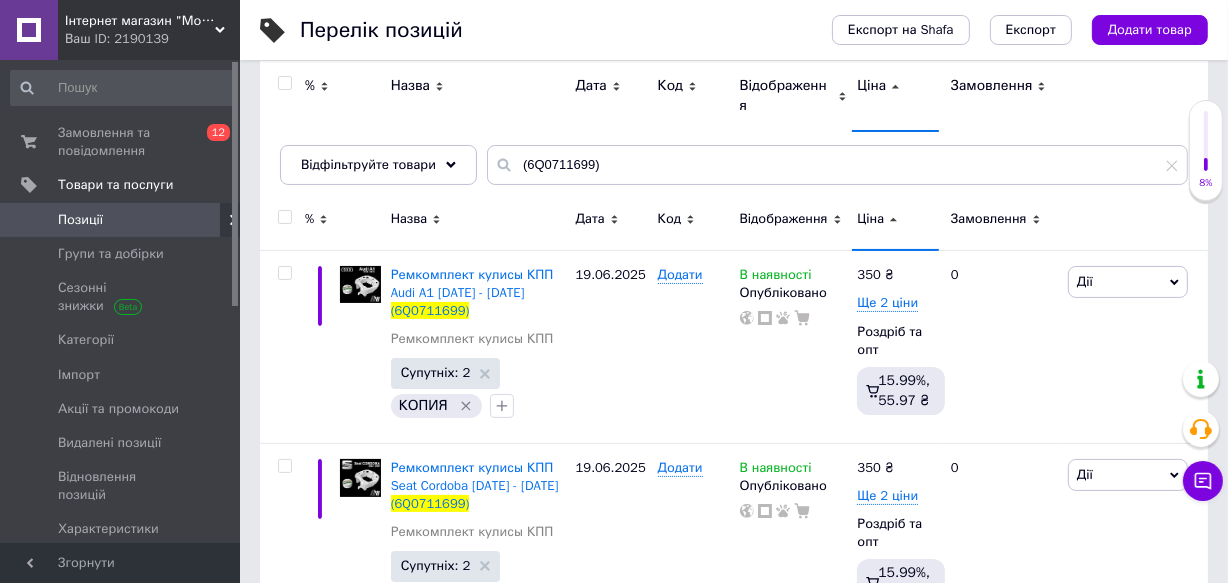 click 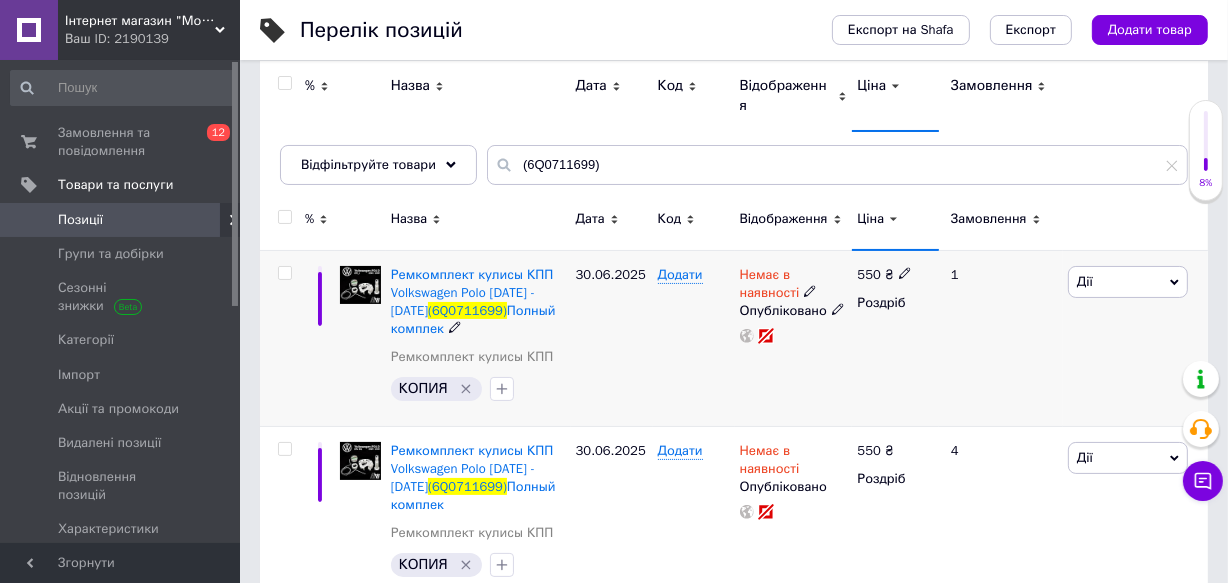 click on "Немає в наявності" at bounding box center [770, 286] 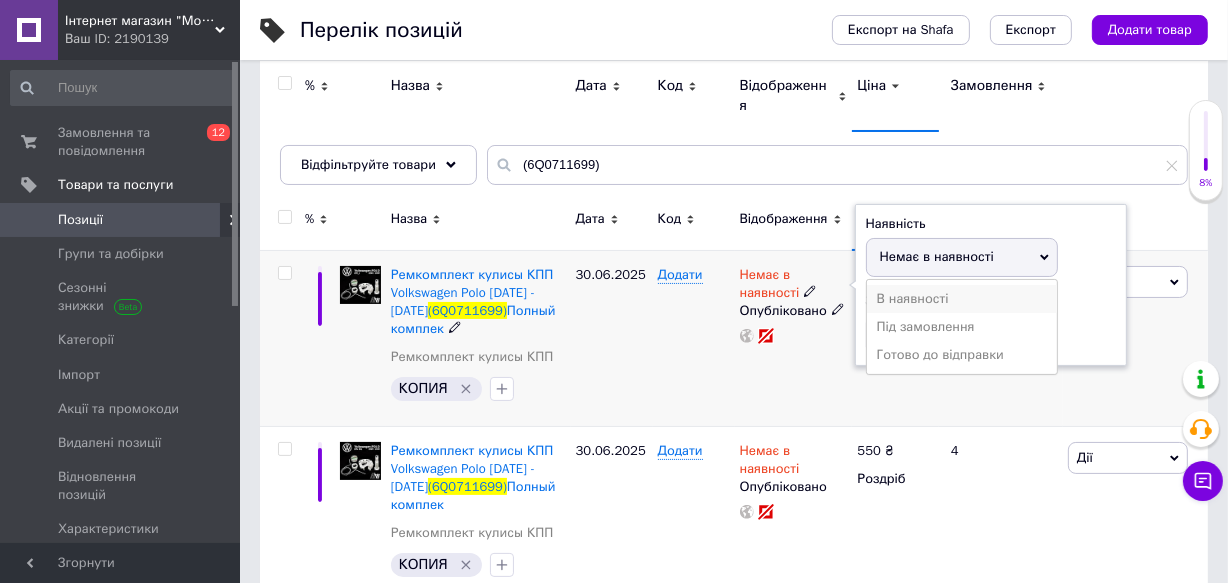 click on "В наявності" at bounding box center (962, 299) 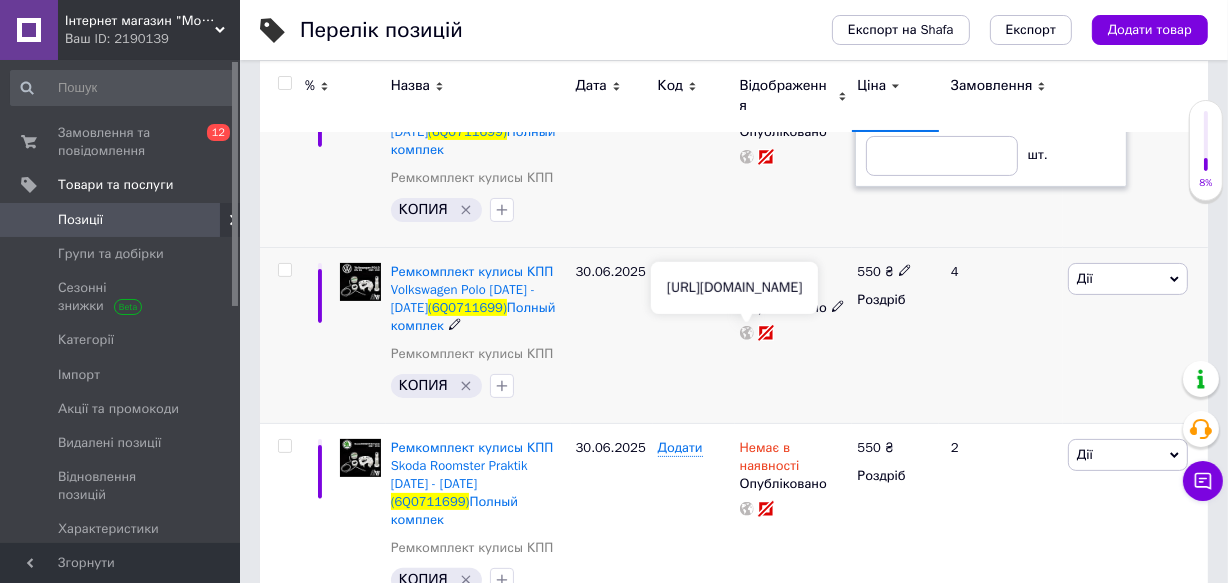 scroll, scrollTop: 363, scrollLeft: 0, axis: vertical 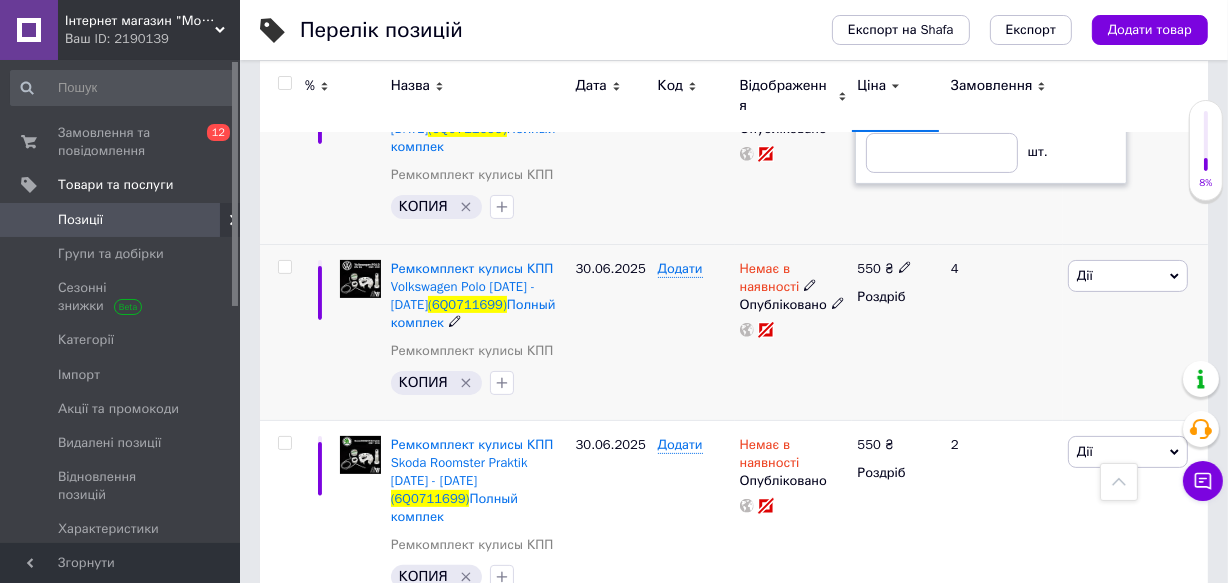 click on "Немає в наявності" at bounding box center [770, 280] 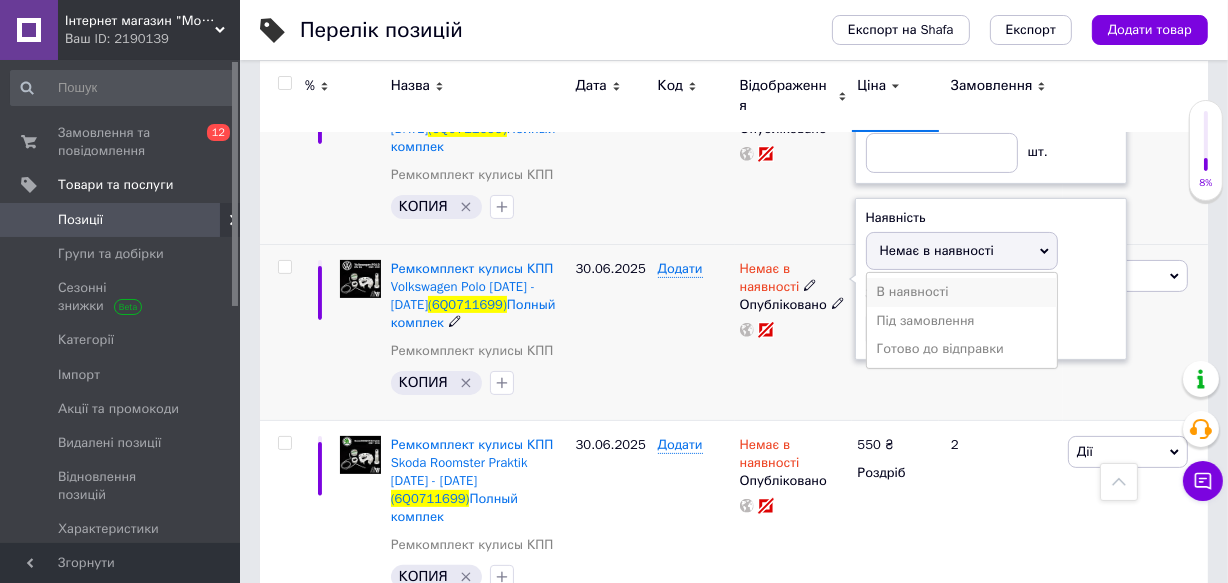 click on "В наявності" at bounding box center (962, 292) 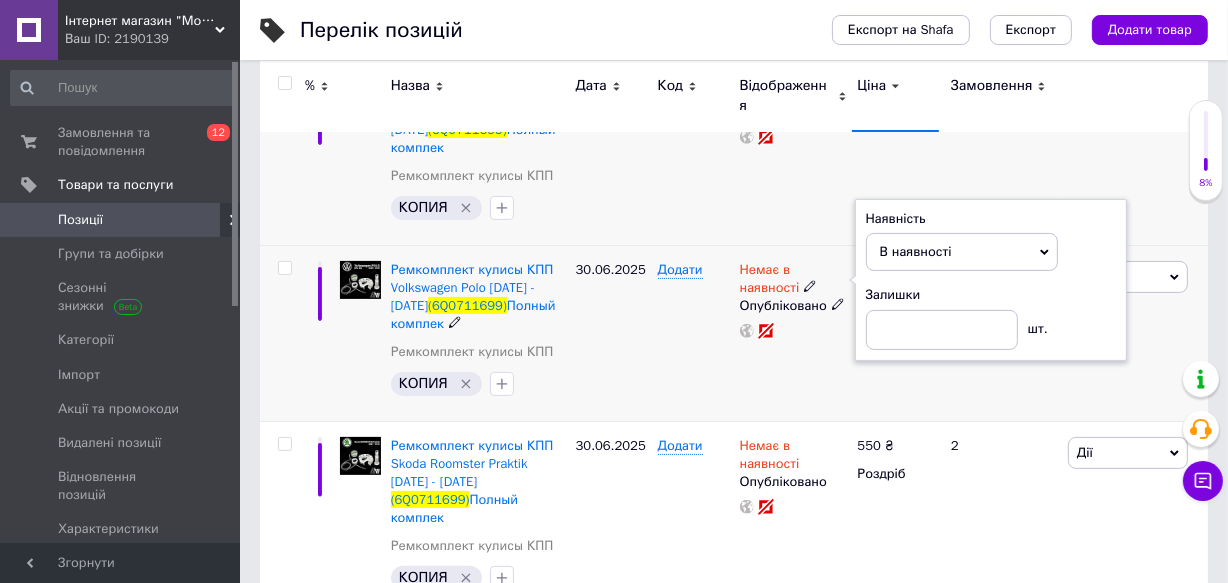 scroll, scrollTop: 363, scrollLeft: 0, axis: vertical 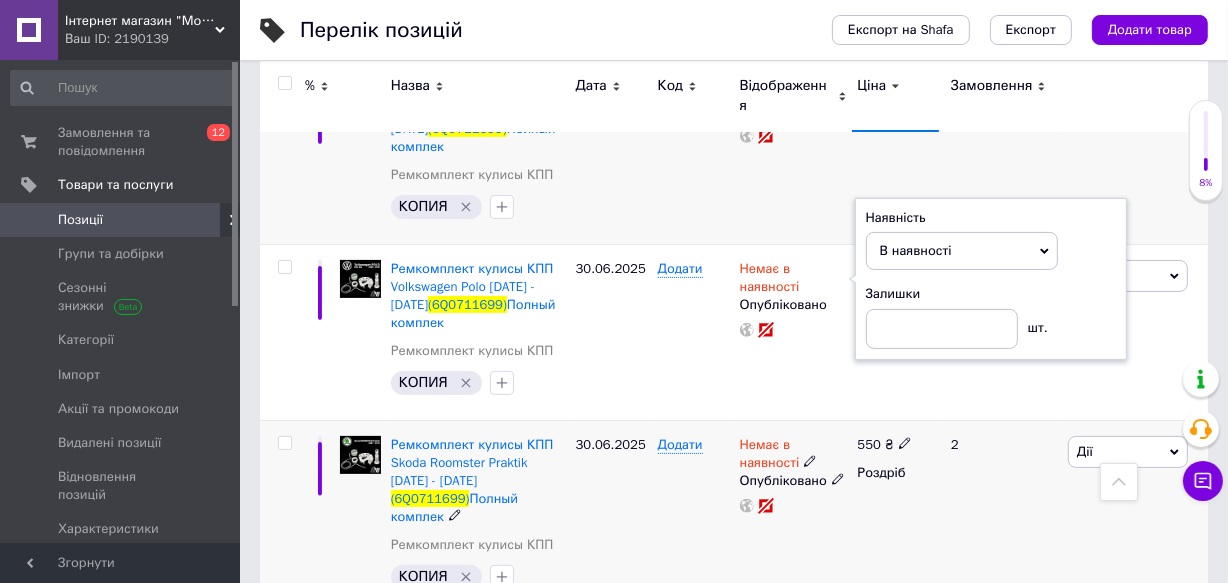 click on "Немає в наявності" at bounding box center [770, 456] 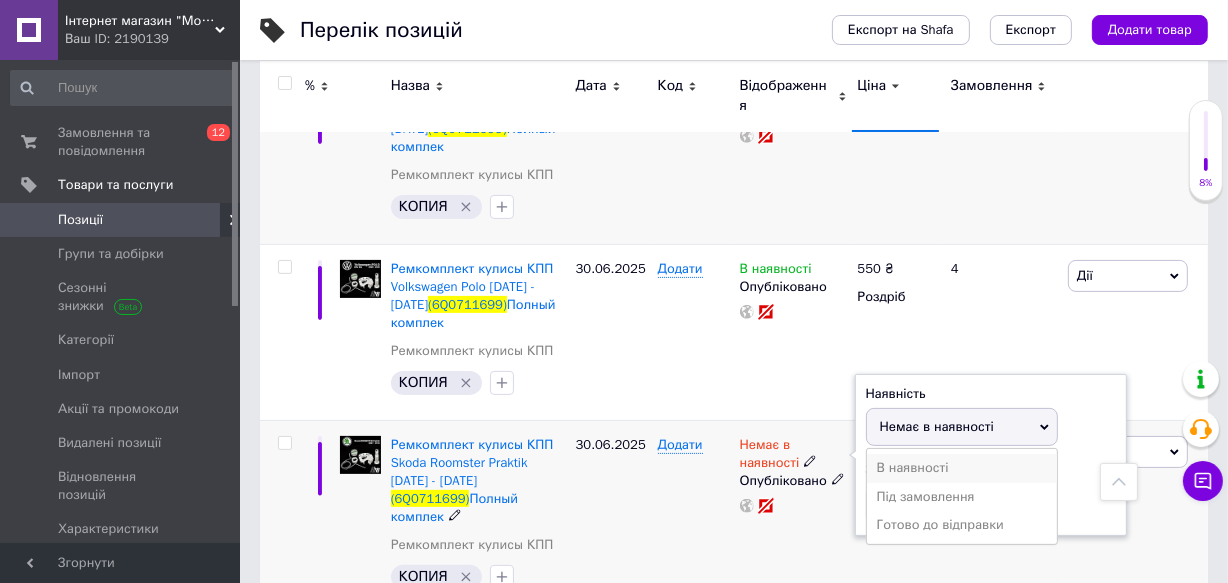 click on "В наявності" at bounding box center (962, 468) 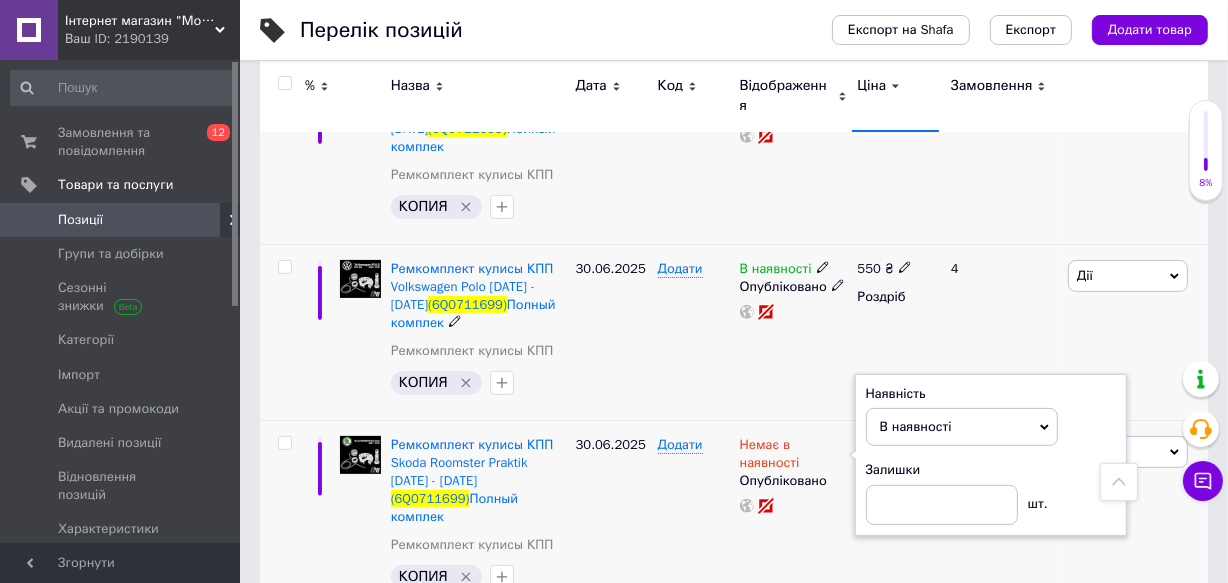 click on "Додати" at bounding box center (694, 332) 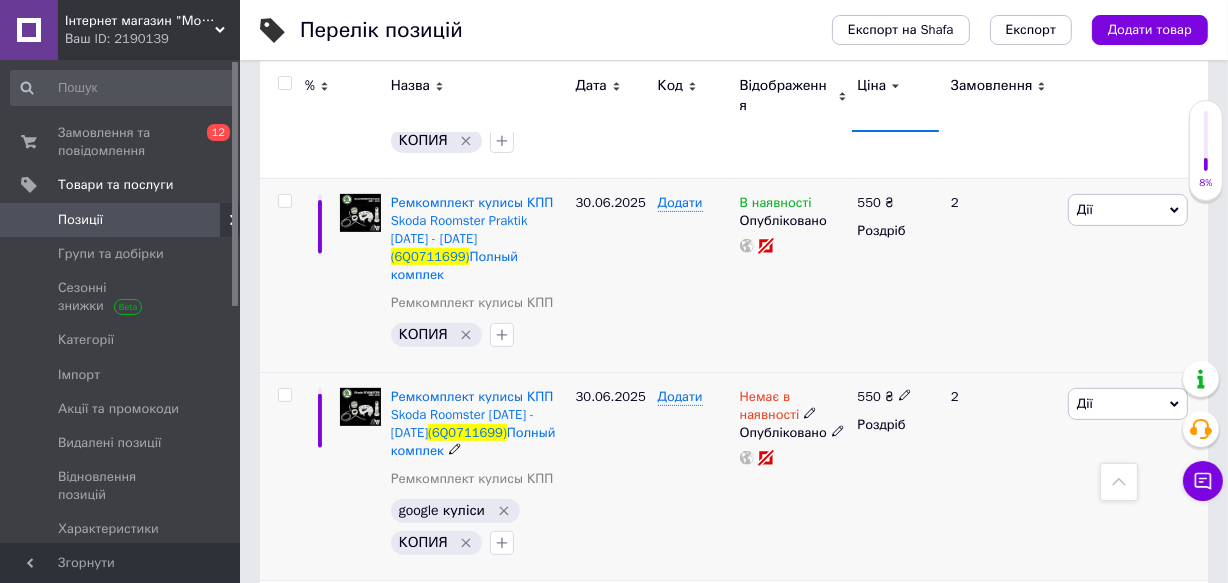 scroll, scrollTop: 636, scrollLeft: 0, axis: vertical 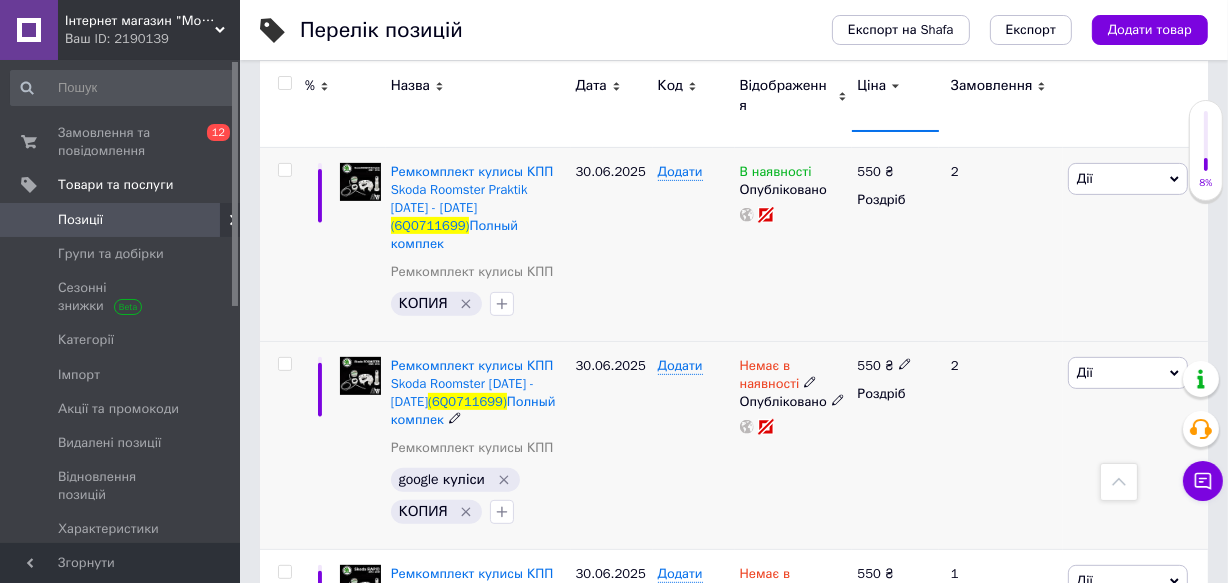 click on "Немає в наявності" at bounding box center (770, 377) 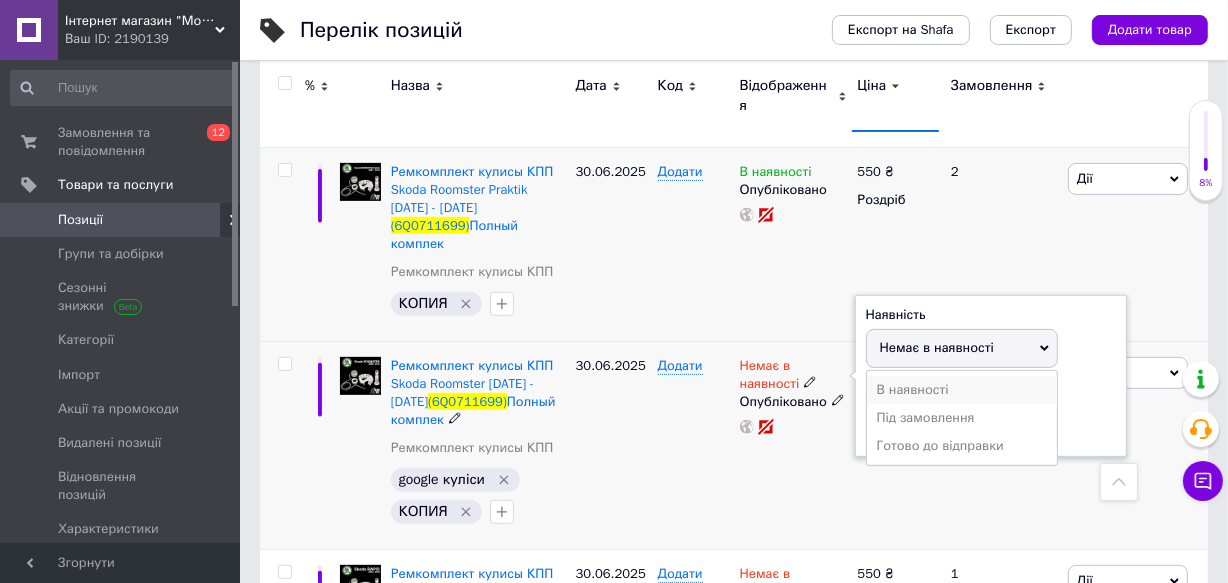 click on "В наявності" at bounding box center [962, 390] 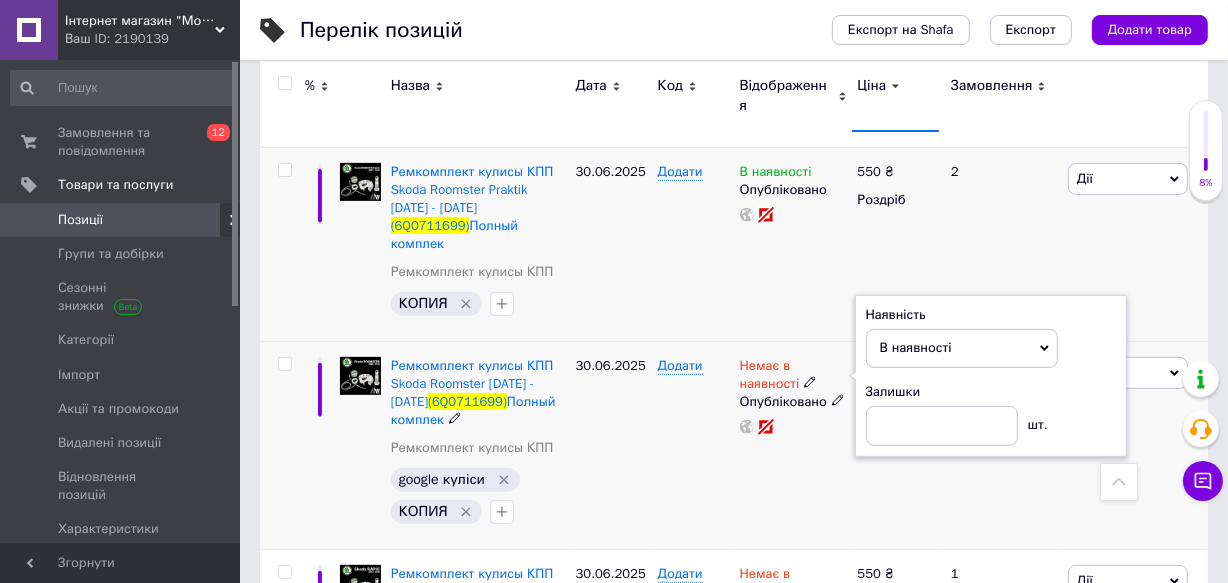click on "Додати" at bounding box center (694, 445) 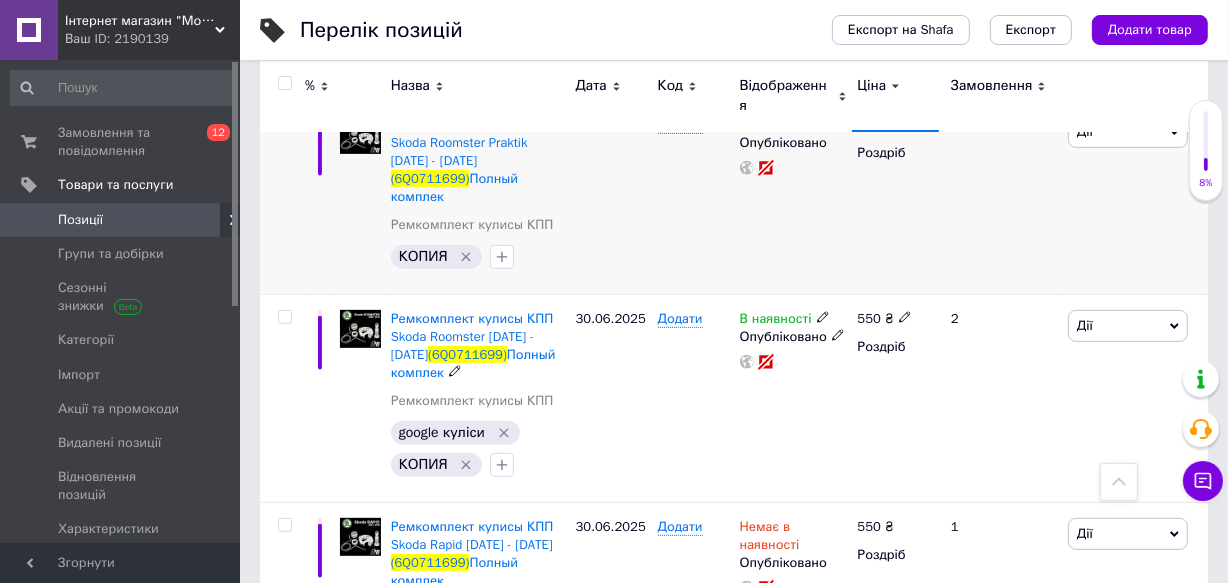 scroll, scrollTop: 818, scrollLeft: 0, axis: vertical 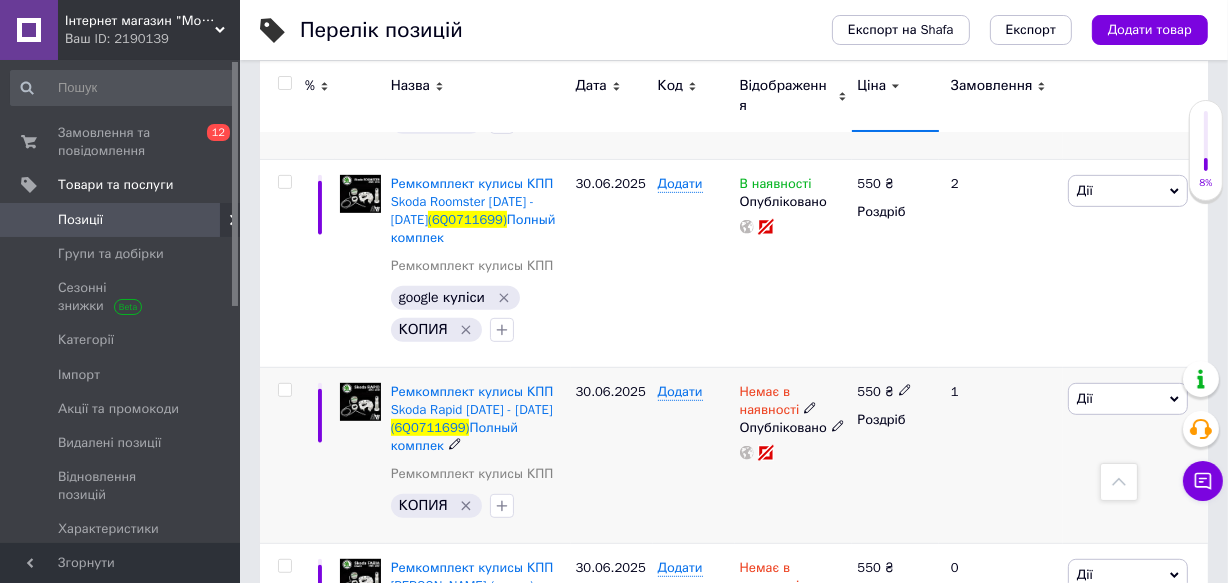 click on "Немає в наявності" at bounding box center (770, 403) 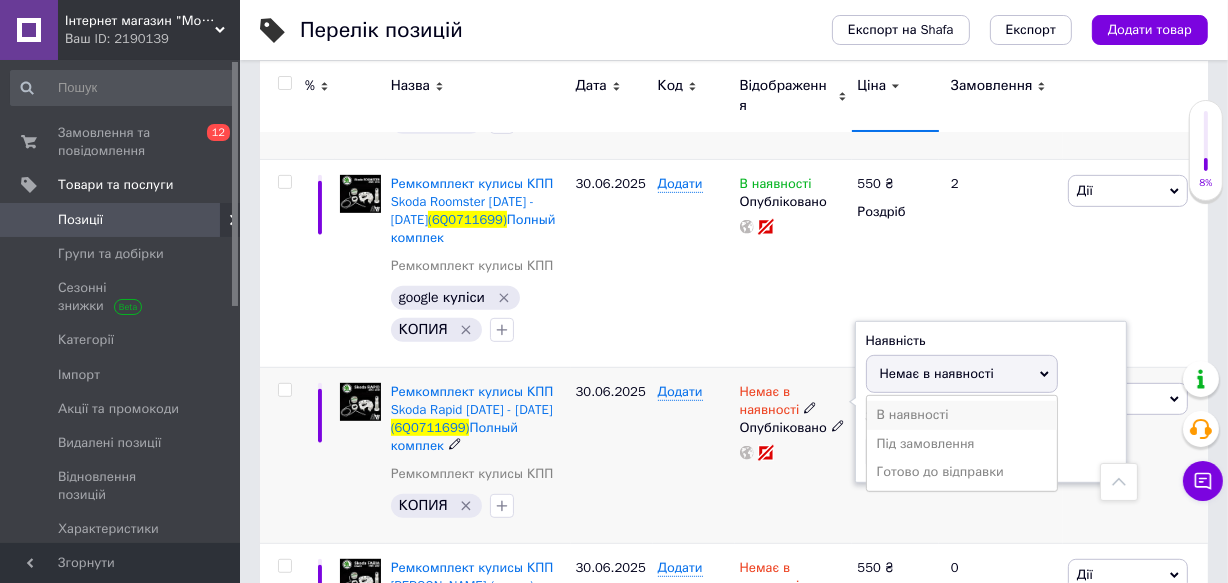 click on "В наявності" at bounding box center [962, 415] 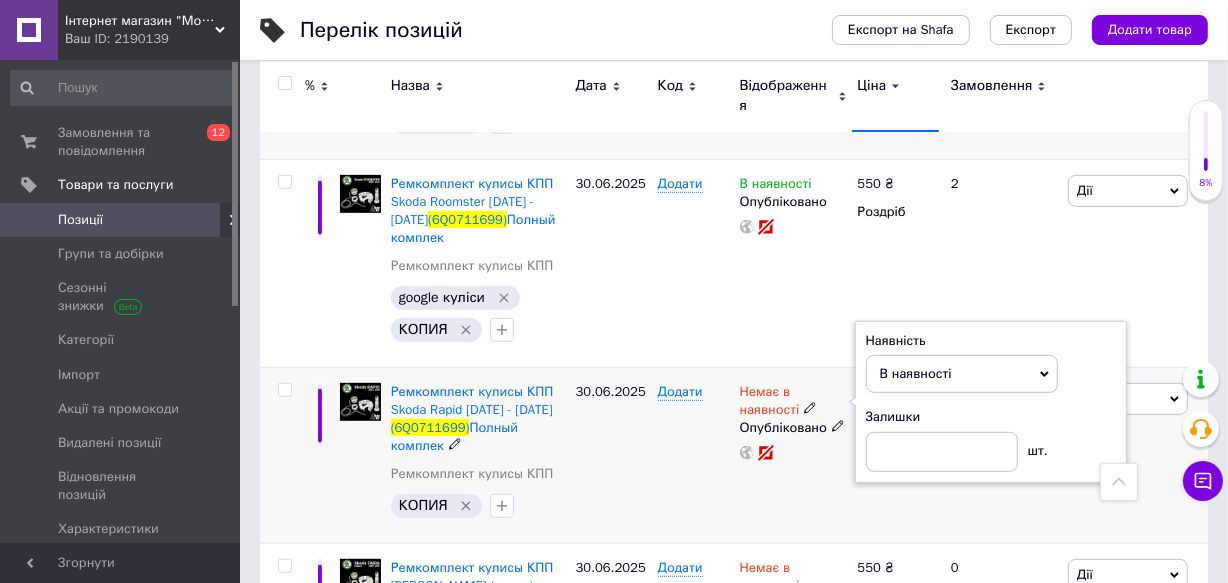 click on "Додати" at bounding box center (694, 455) 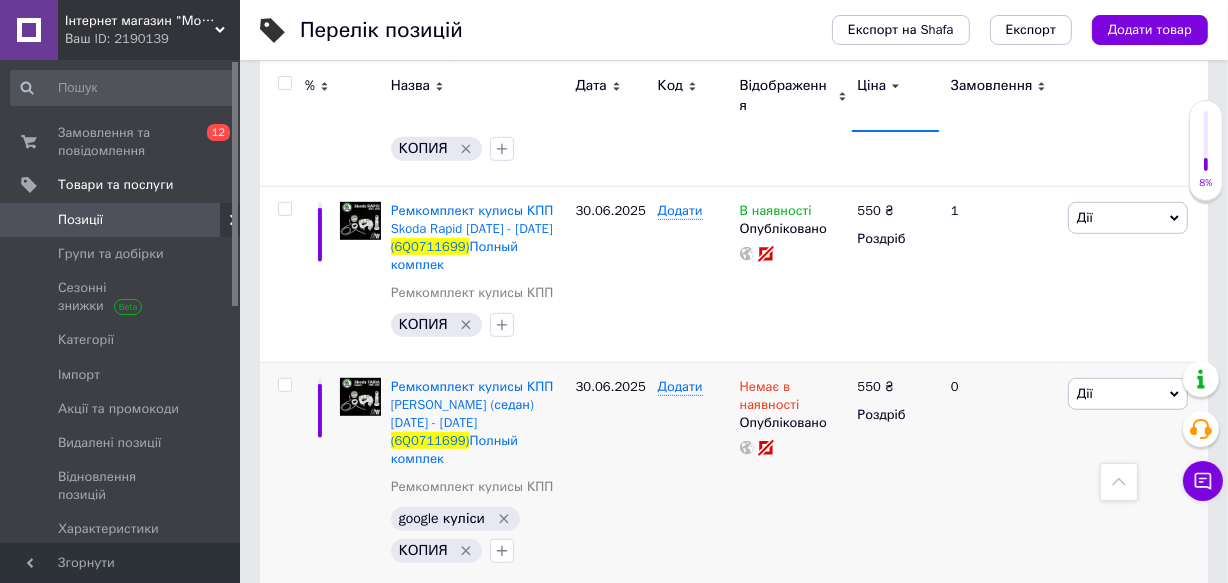 scroll, scrollTop: 1000, scrollLeft: 0, axis: vertical 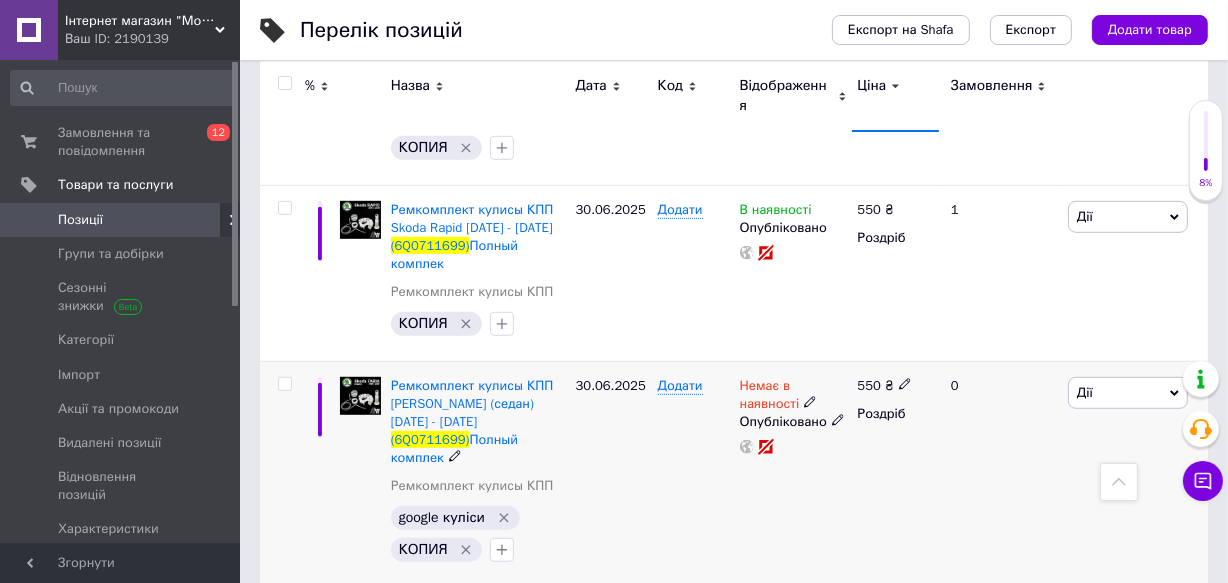 click on "Немає в наявності" at bounding box center (770, 397) 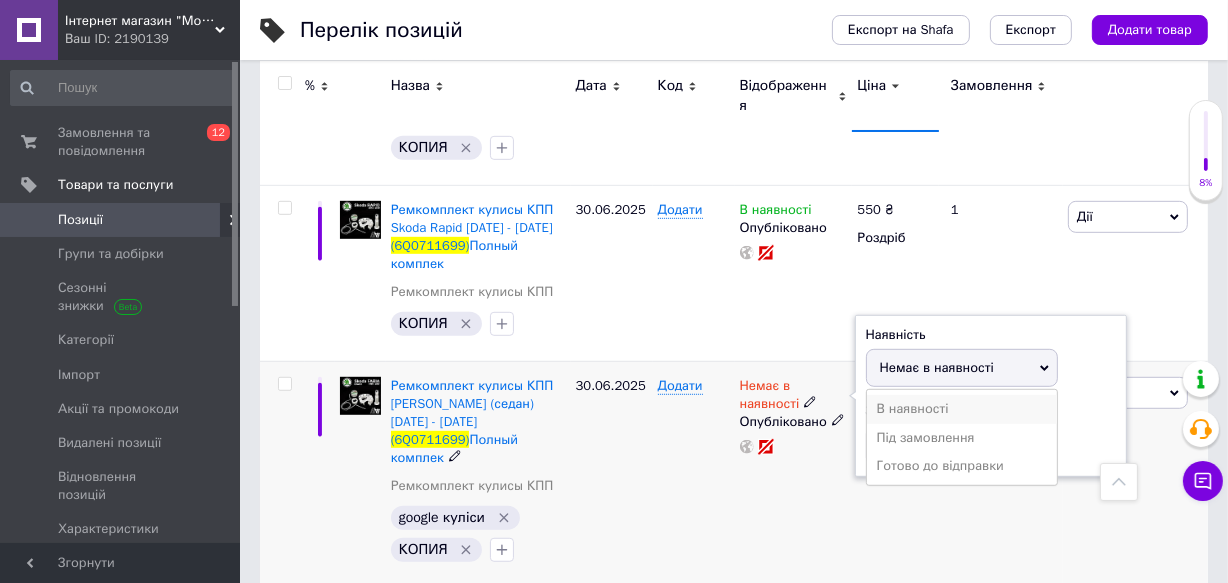 click on "В наявності" at bounding box center [962, 409] 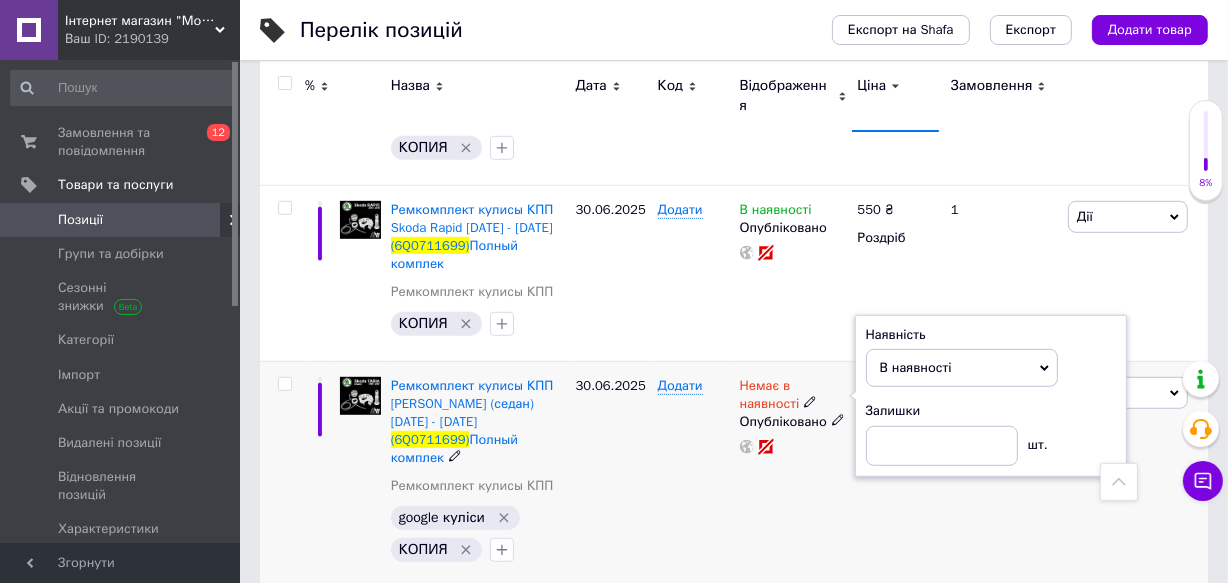 click on "Додати" at bounding box center (694, 474) 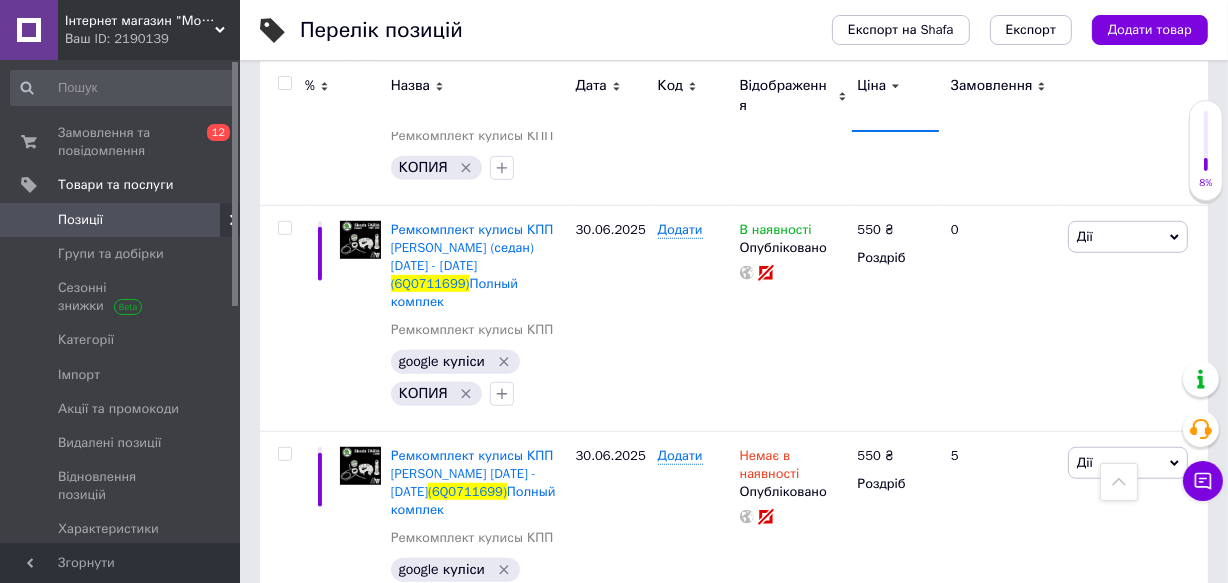 scroll, scrollTop: 1181, scrollLeft: 0, axis: vertical 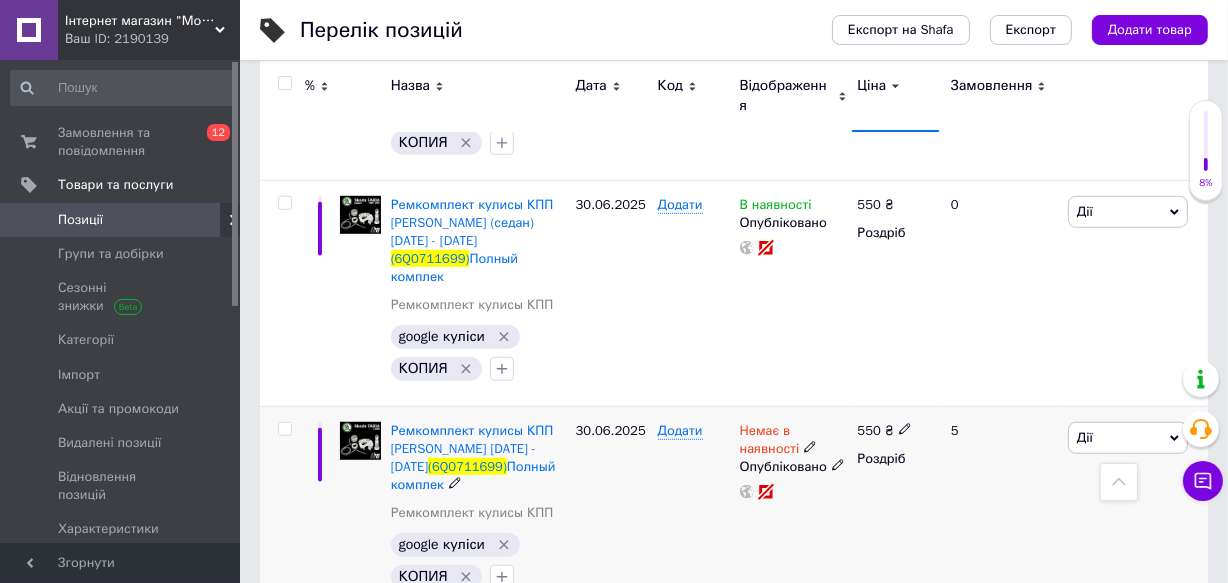 click on "Немає в наявності" at bounding box center (770, 442) 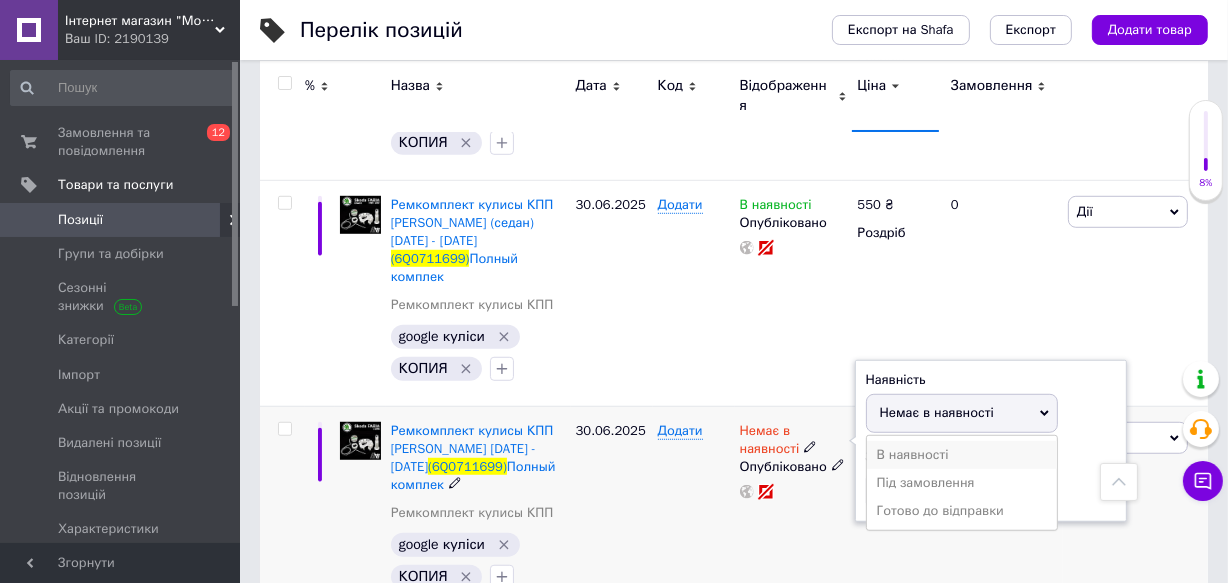 click on "В наявності" at bounding box center [962, 455] 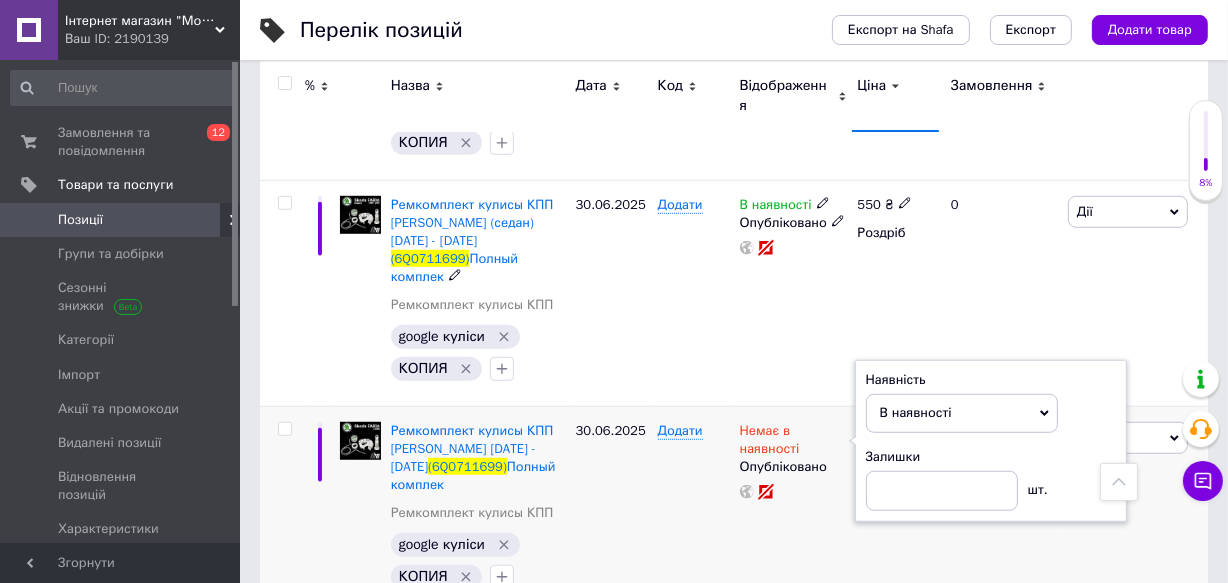 click on "В наявності Опубліковано" at bounding box center (794, 293) 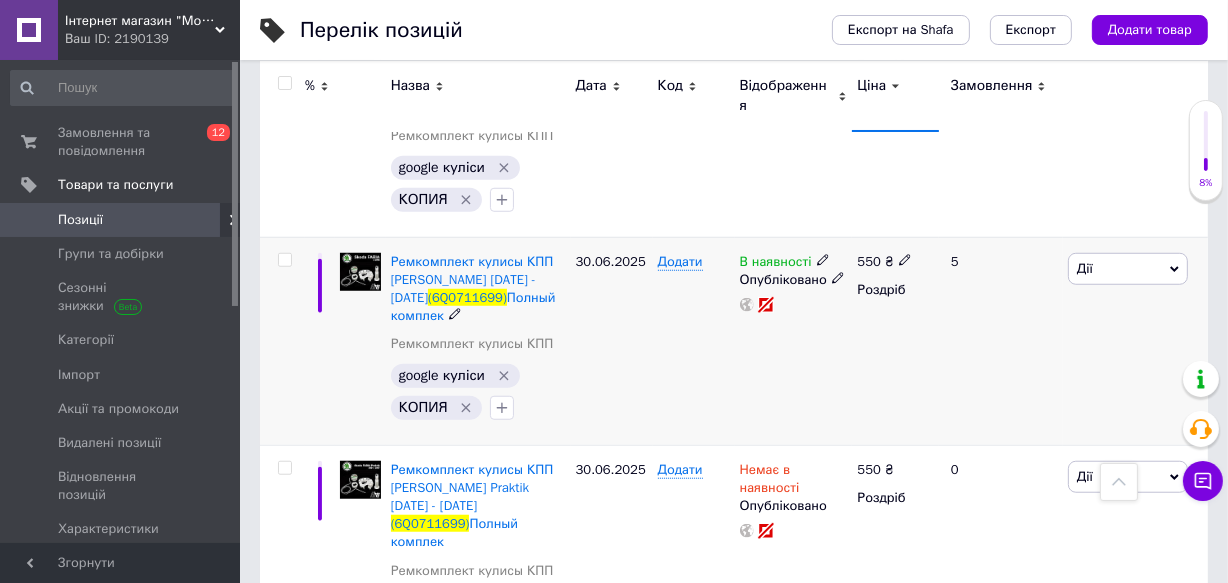 scroll, scrollTop: 1363, scrollLeft: 0, axis: vertical 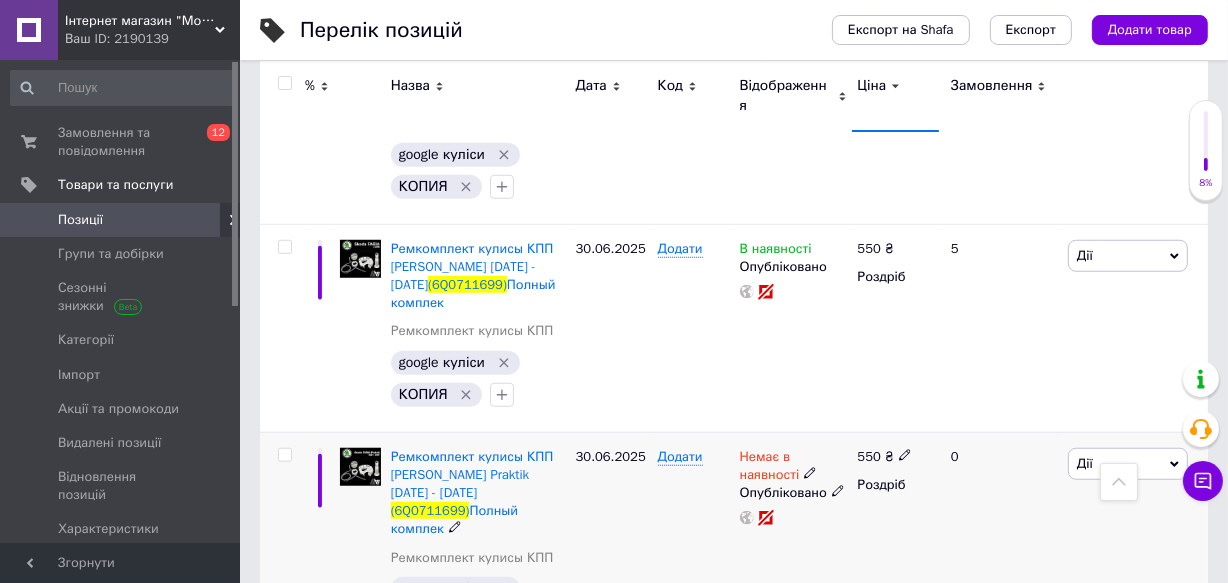 click on "Немає в наявності" at bounding box center [770, 468] 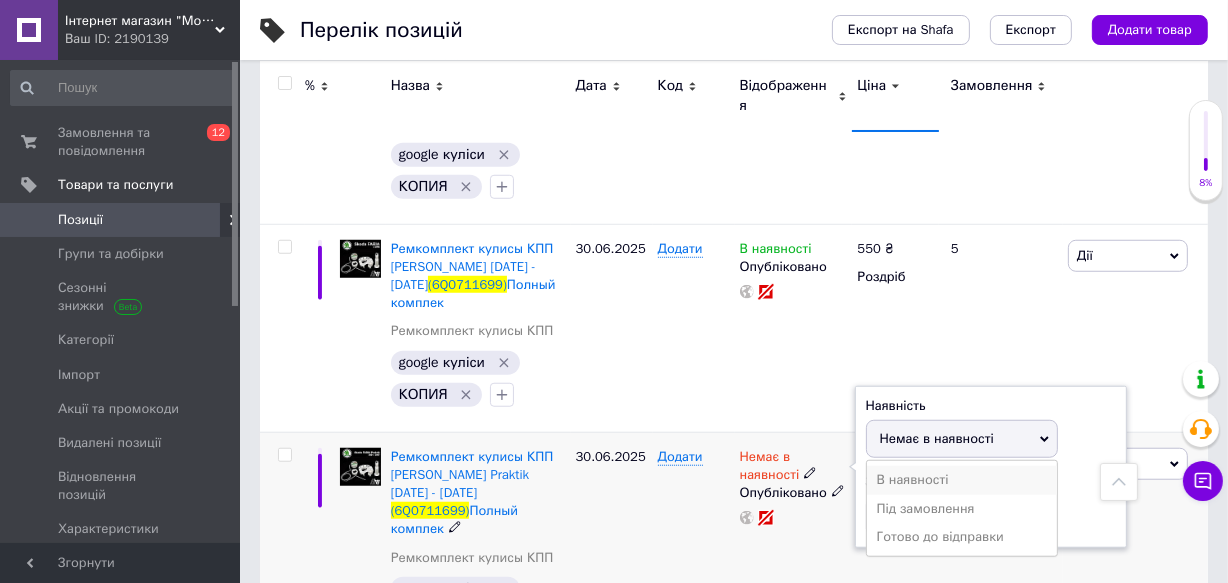 click on "В наявності" at bounding box center (962, 480) 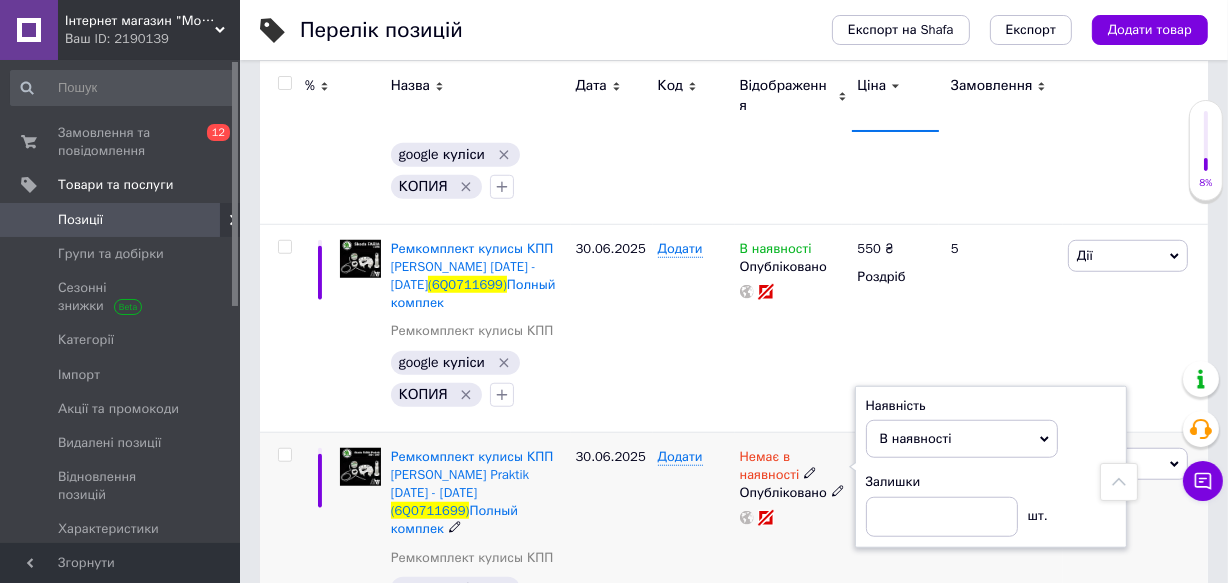 click on "Додати" at bounding box center (694, 545) 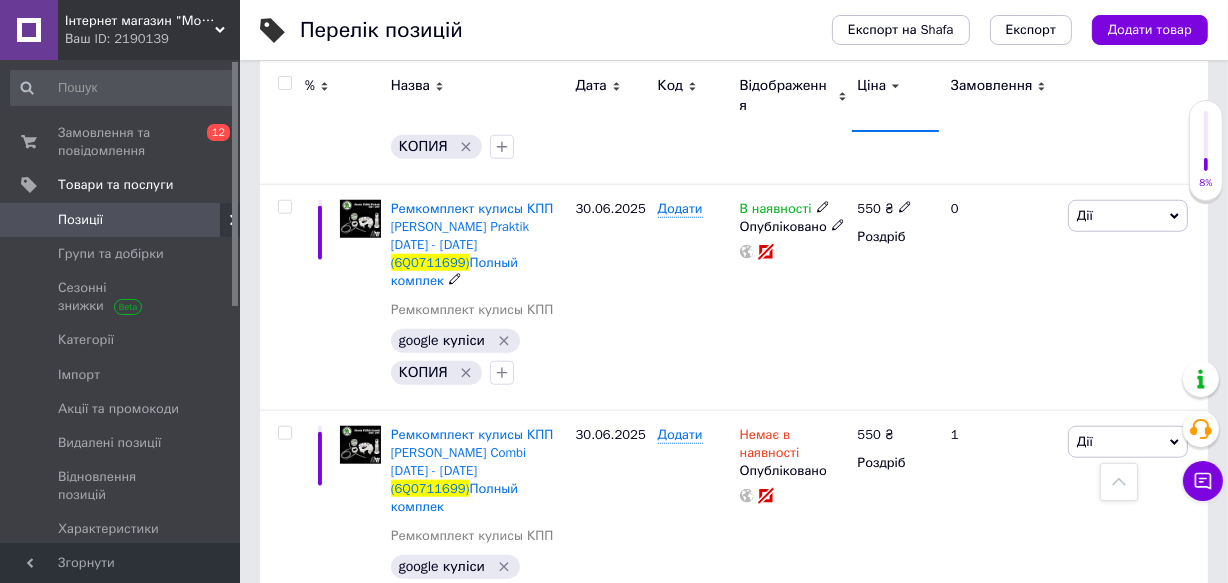 scroll, scrollTop: 1636, scrollLeft: 0, axis: vertical 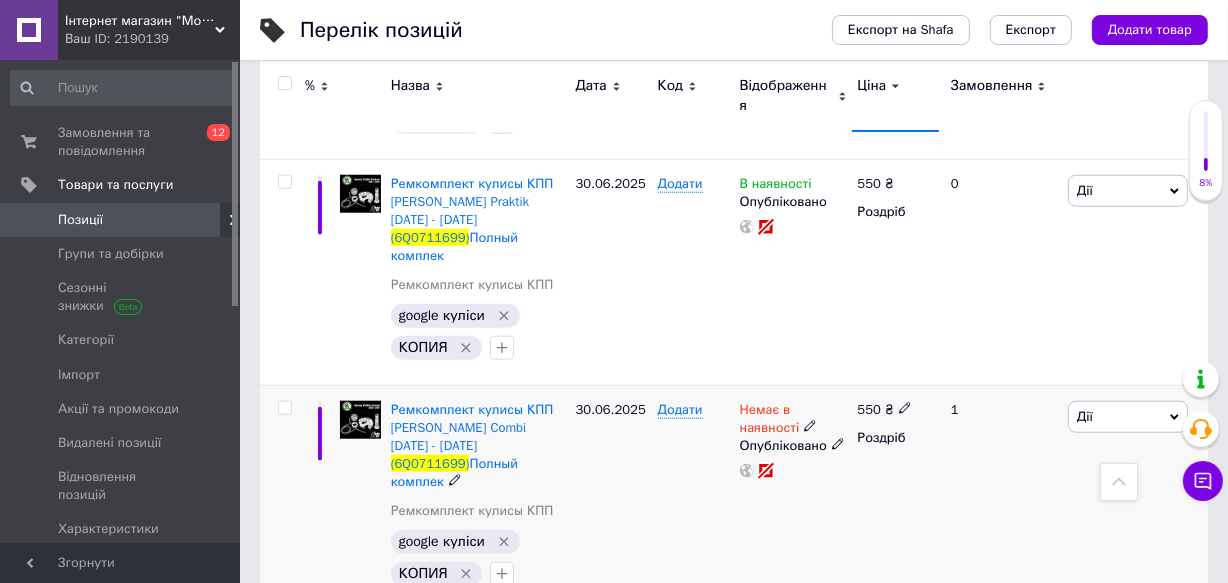 click on "Немає в наявності" at bounding box center [770, 421] 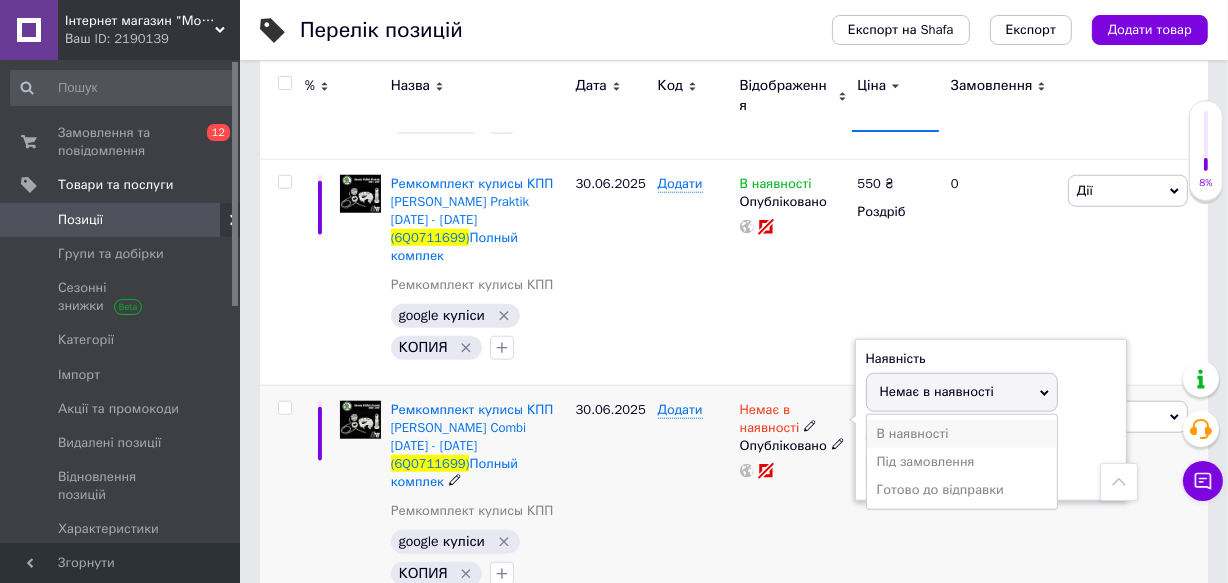 click on "В наявності" at bounding box center (962, 434) 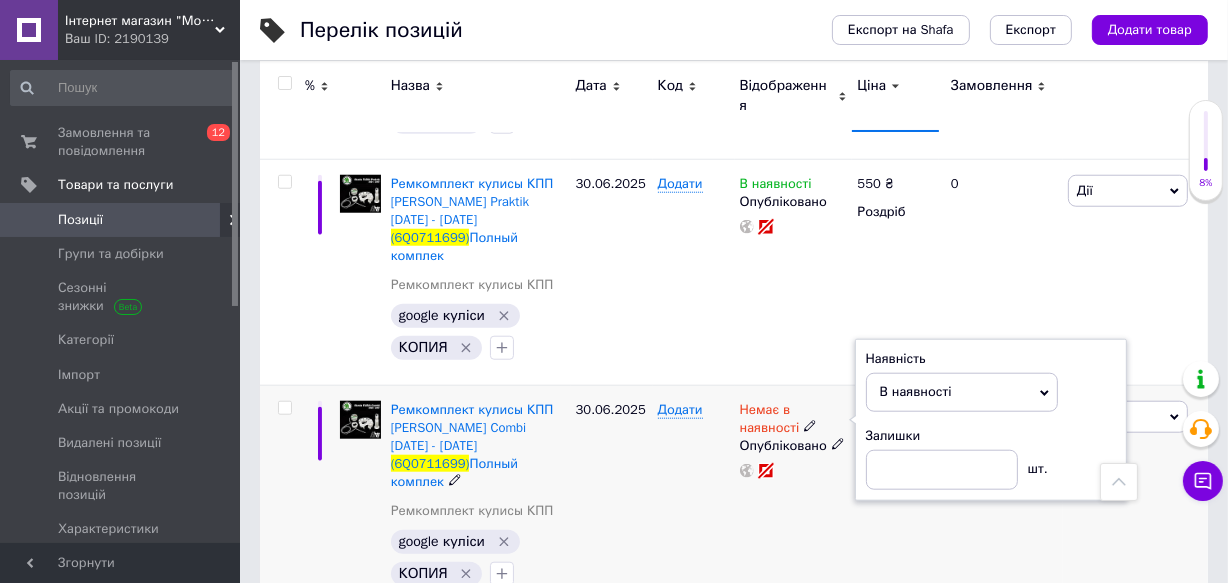 click on "Додати" at bounding box center (694, 498) 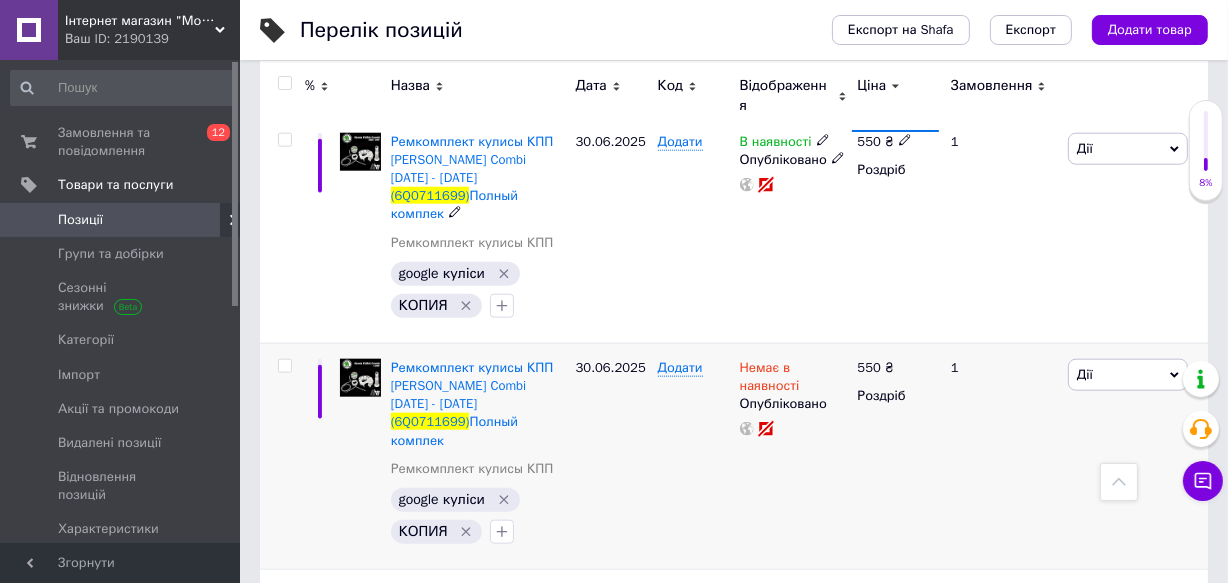 scroll, scrollTop: 1909, scrollLeft: 0, axis: vertical 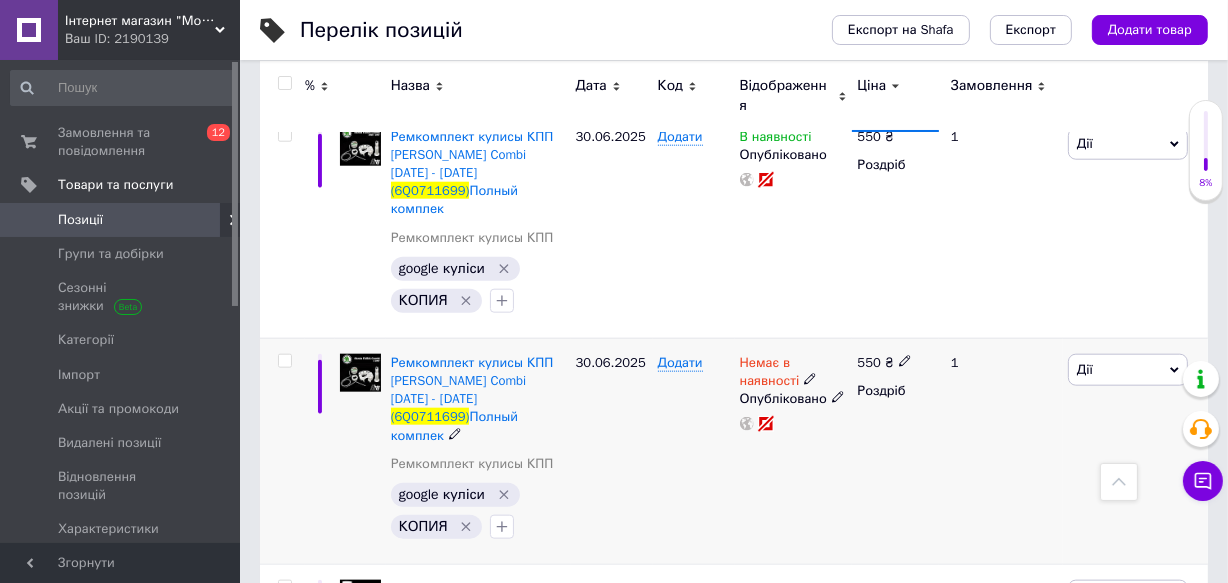 click on "Немає в наявності" at bounding box center (770, 374) 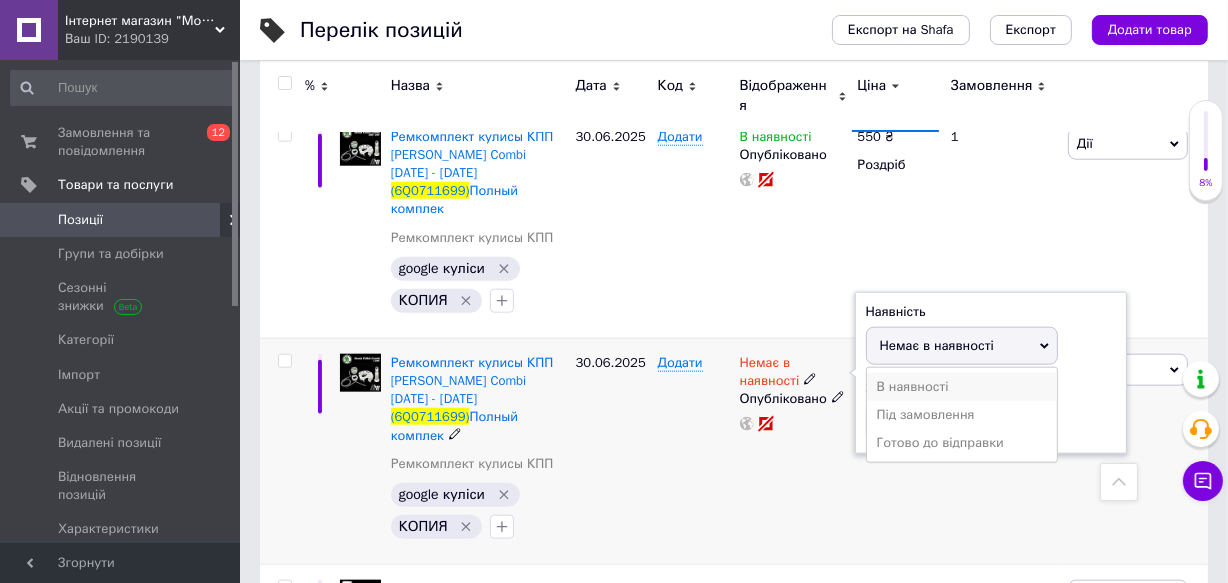click on "В наявності" at bounding box center [962, 387] 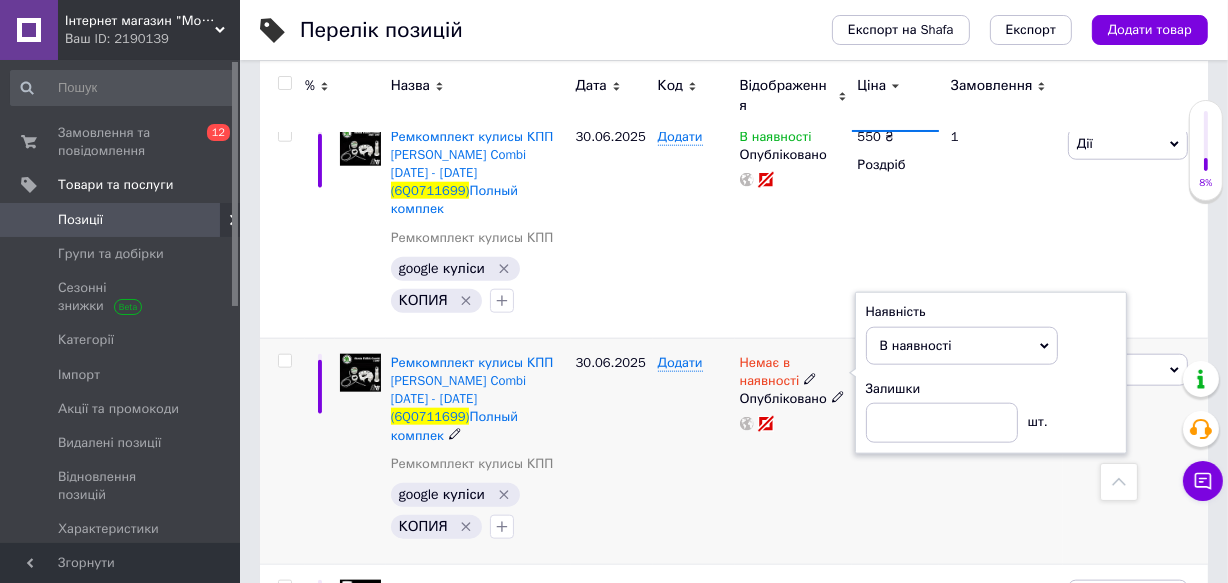 click on "Додати" at bounding box center [694, 451] 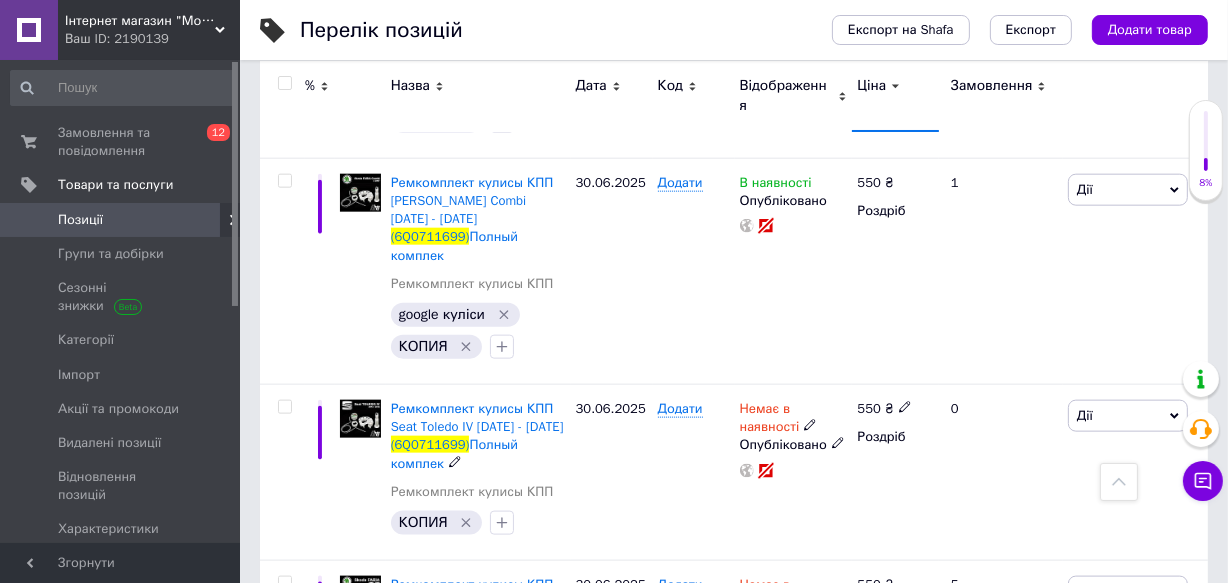 scroll, scrollTop: 2090, scrollLeft: 0, axis: vertical 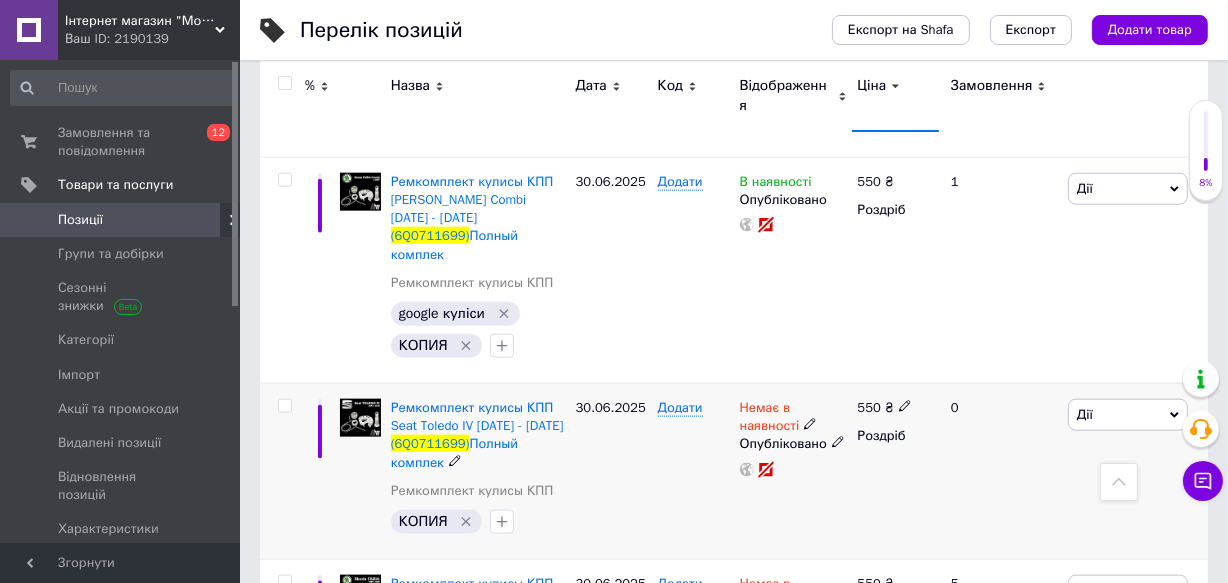 click on "Немає в наявності" at bounding box center [770, 419] 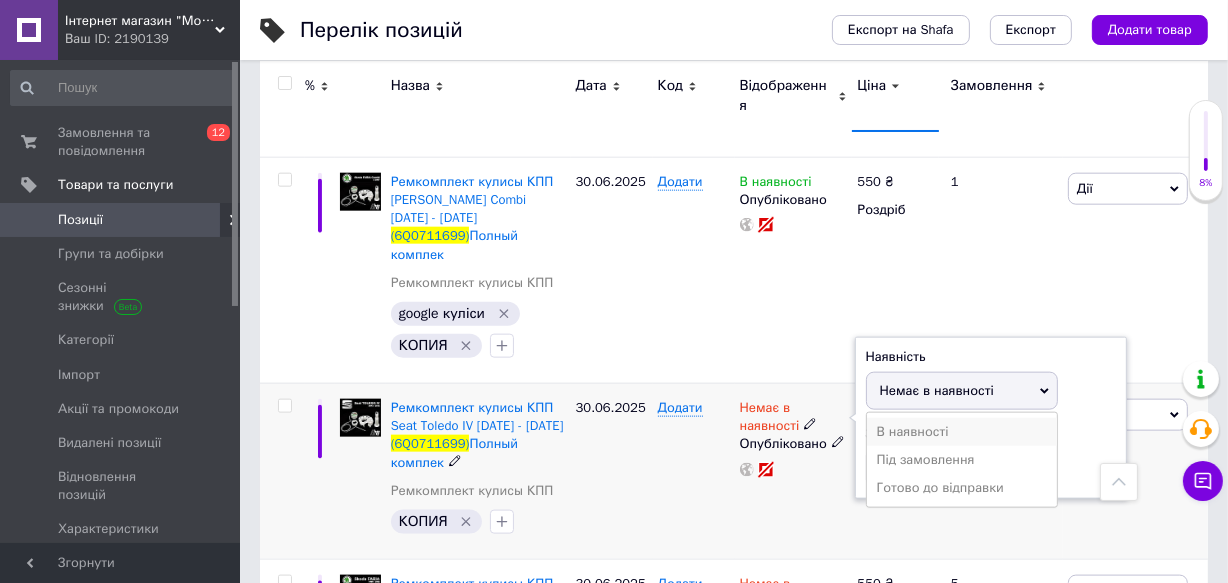 click on "В наявності" at bounding box center [962, 432] 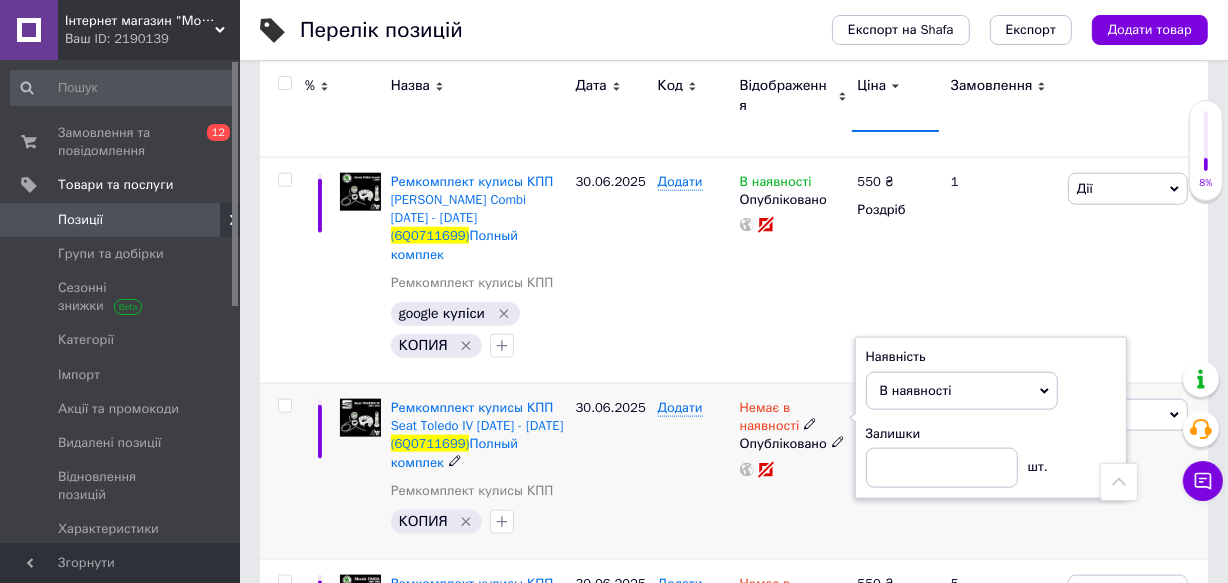 click on "Додати" at bounding box center [694, 471] 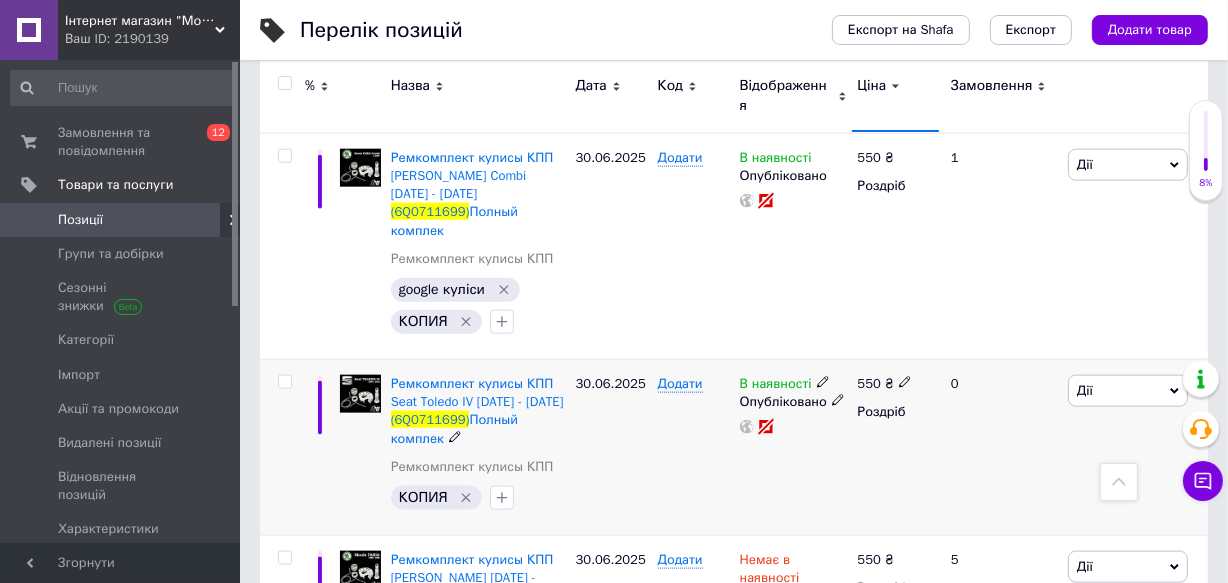scroll, scrollTop: 2181, scrollLeft: 0, axis: vertical 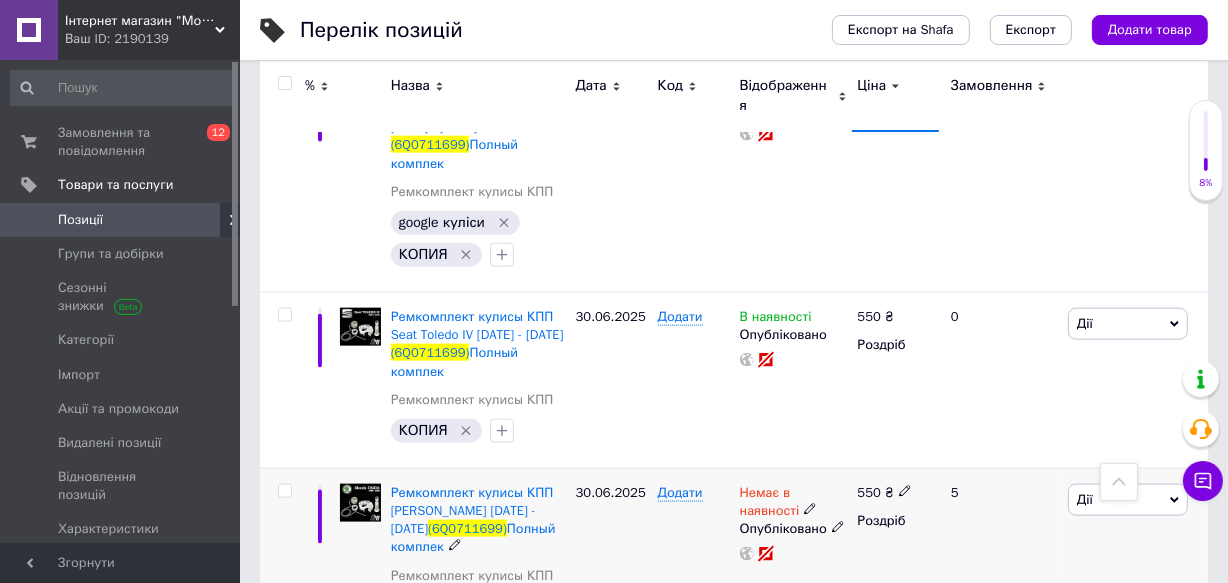 click on "Немає в наявності" at bounding box center (770, 504) 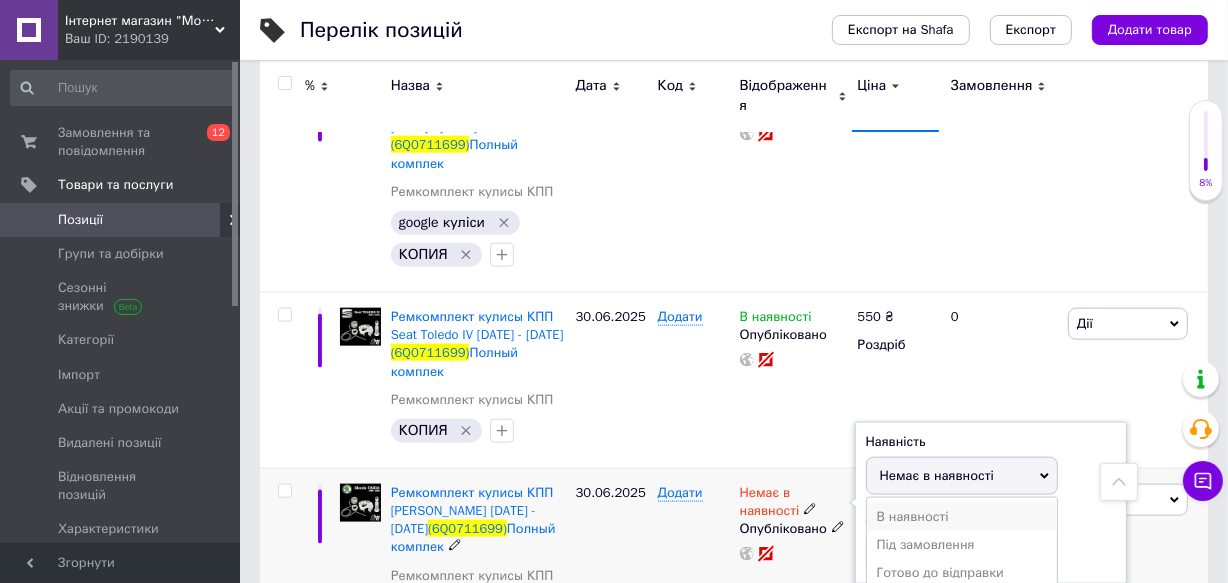 click on "В наявності" at bounding box center (962, 517) 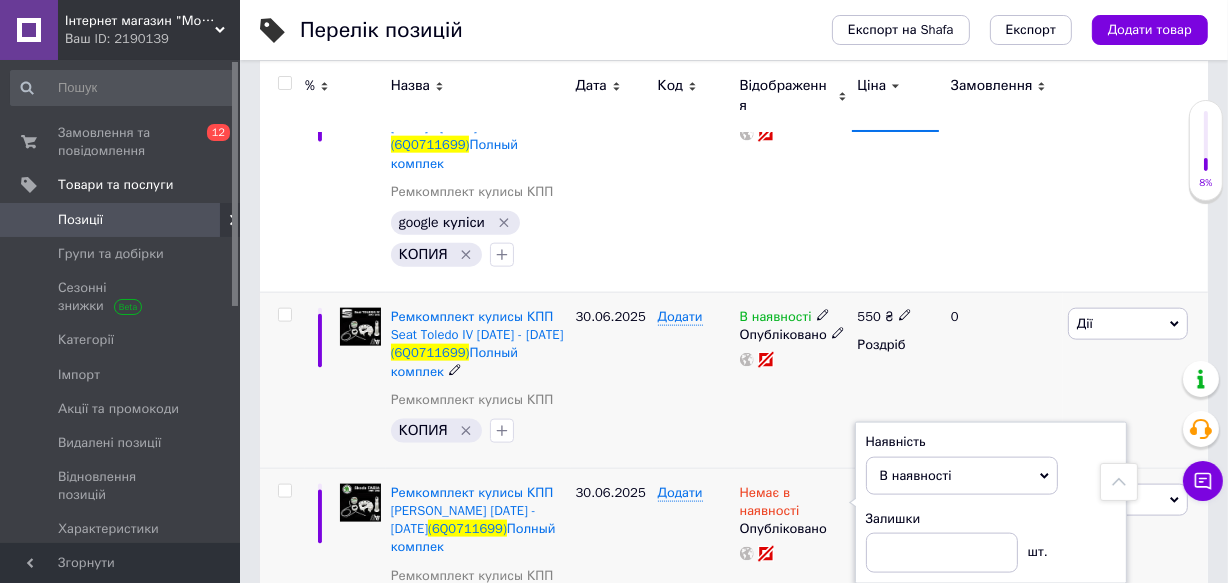 click on "Додати" at bounding box center [694, 380] 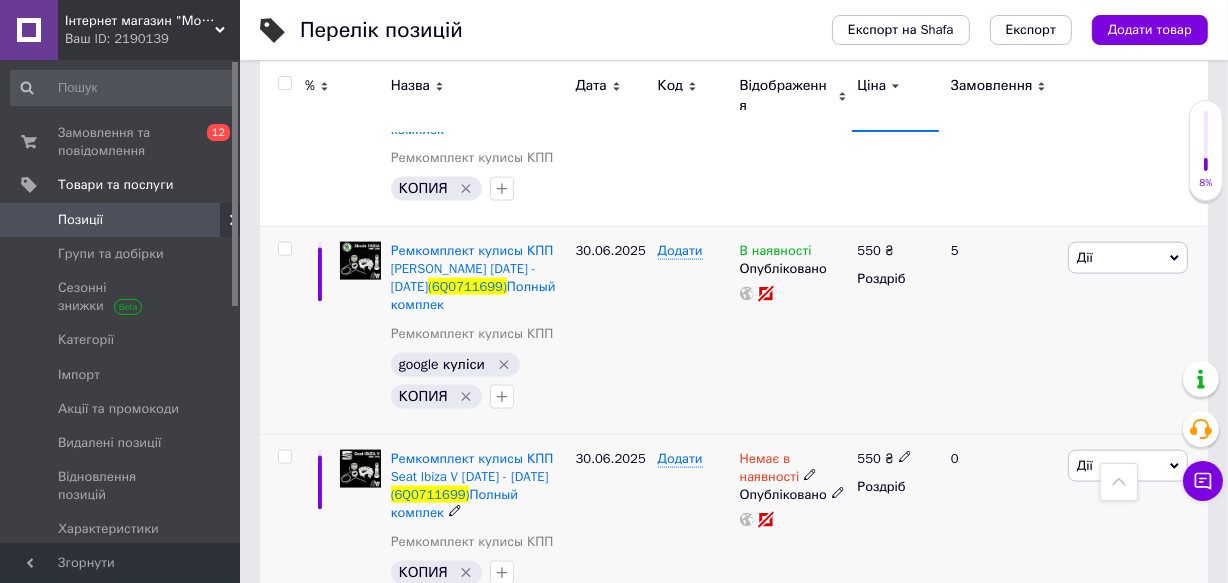 scroll, scrollTop: 2454, scrollLeft: 0, axis: vertical 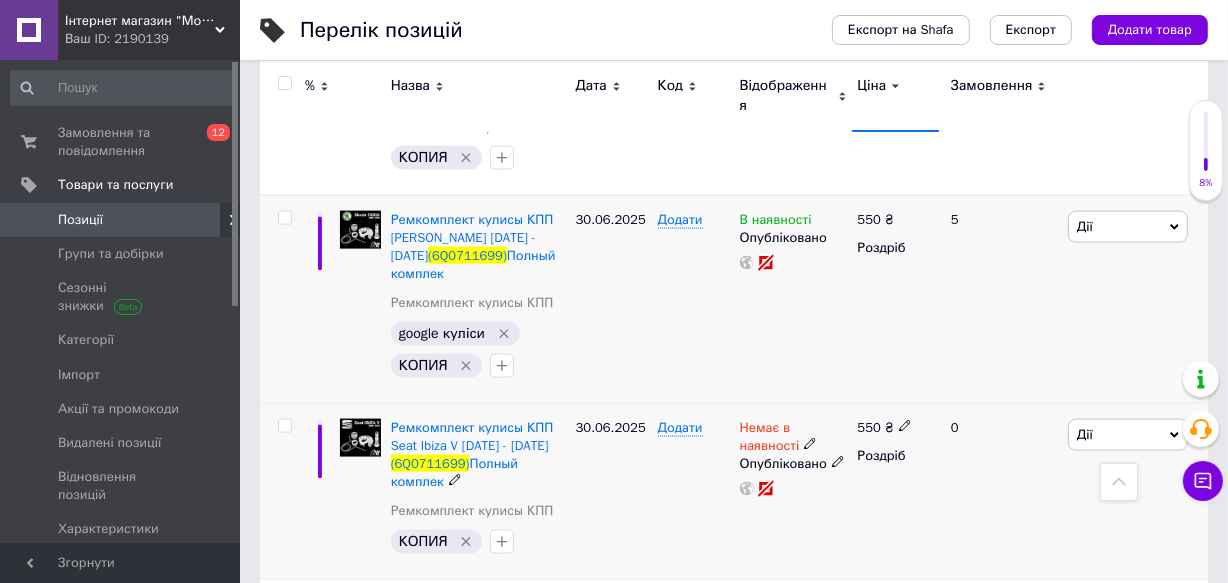 click on "Немає в наявності" at bounding box center (770, 439) 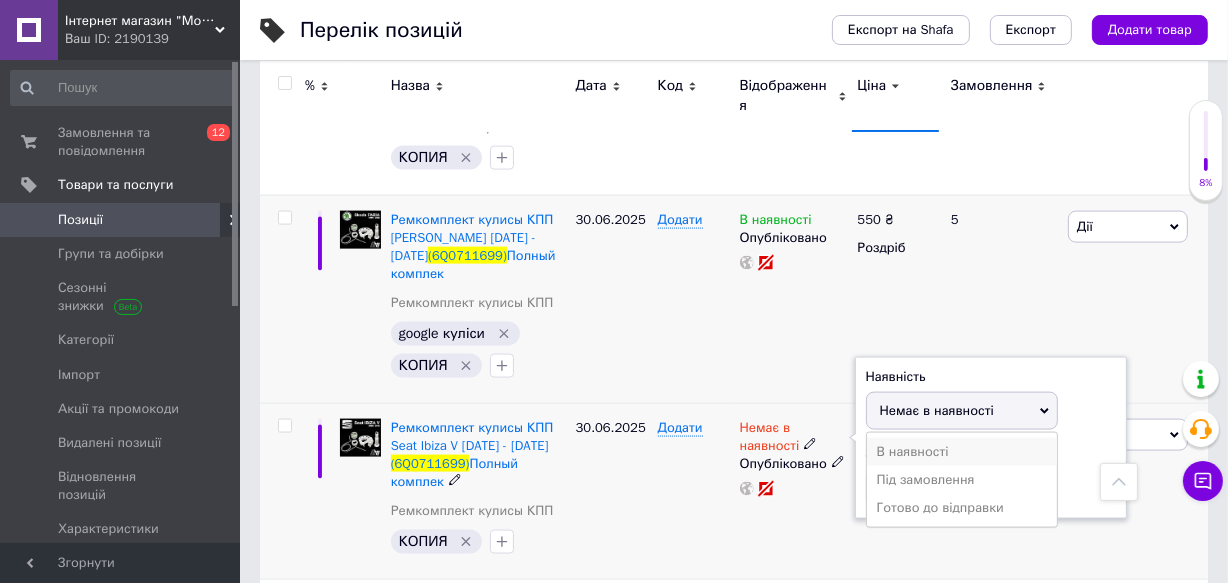 click on "В наявності" at bounding box center (962, 452) 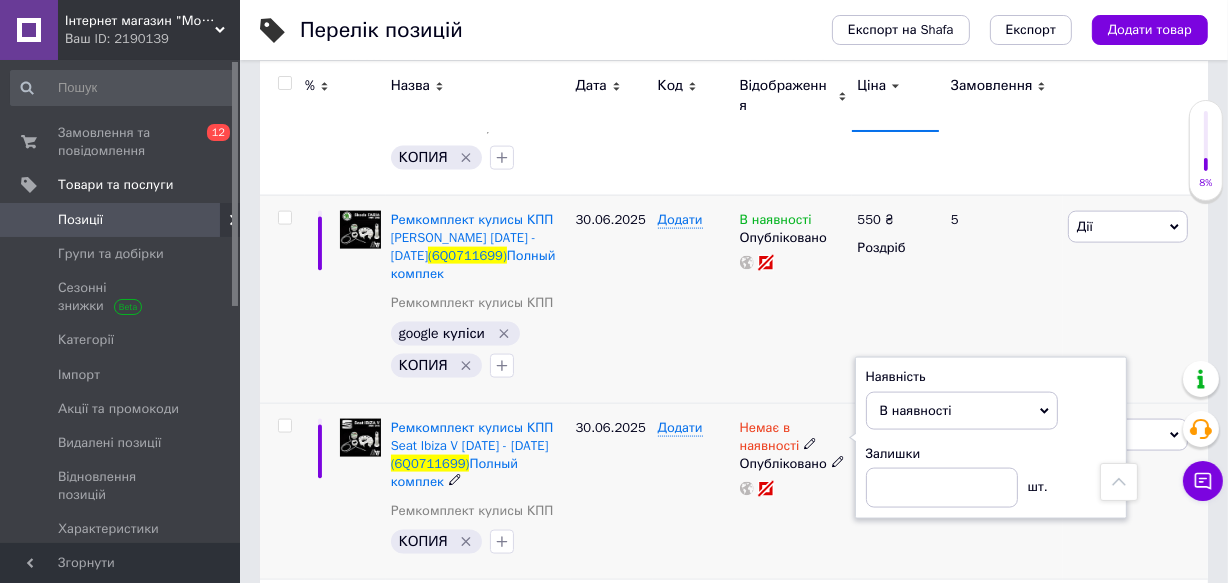 click on "Додати" at bounding box center (694, 491) 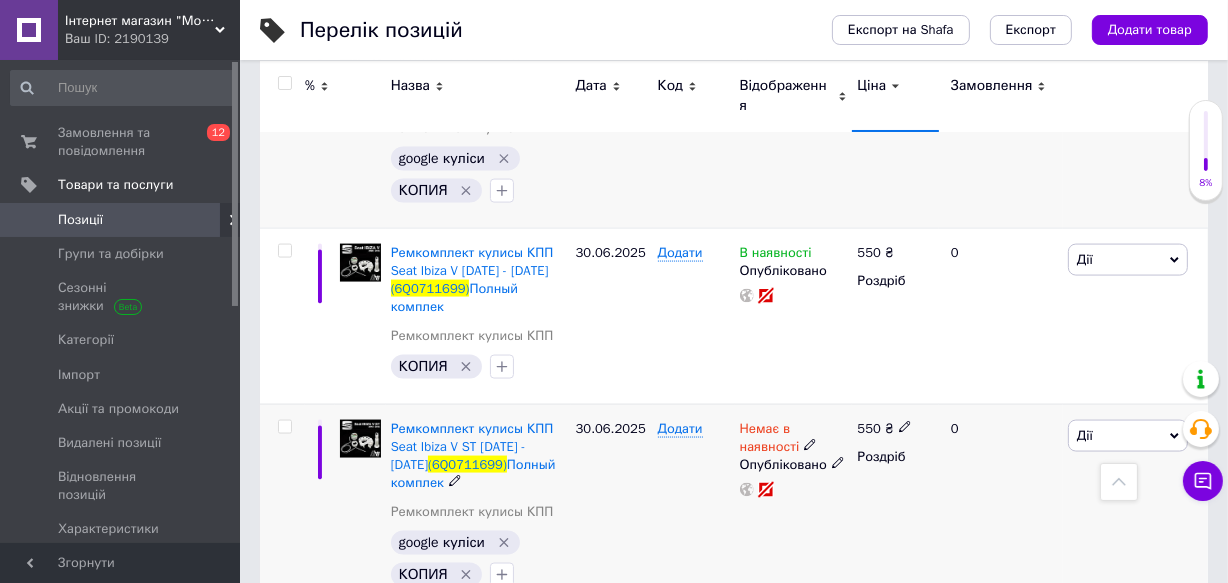 scroll, scrollTop: 2636, scrollLeft: 0, axis: vertical 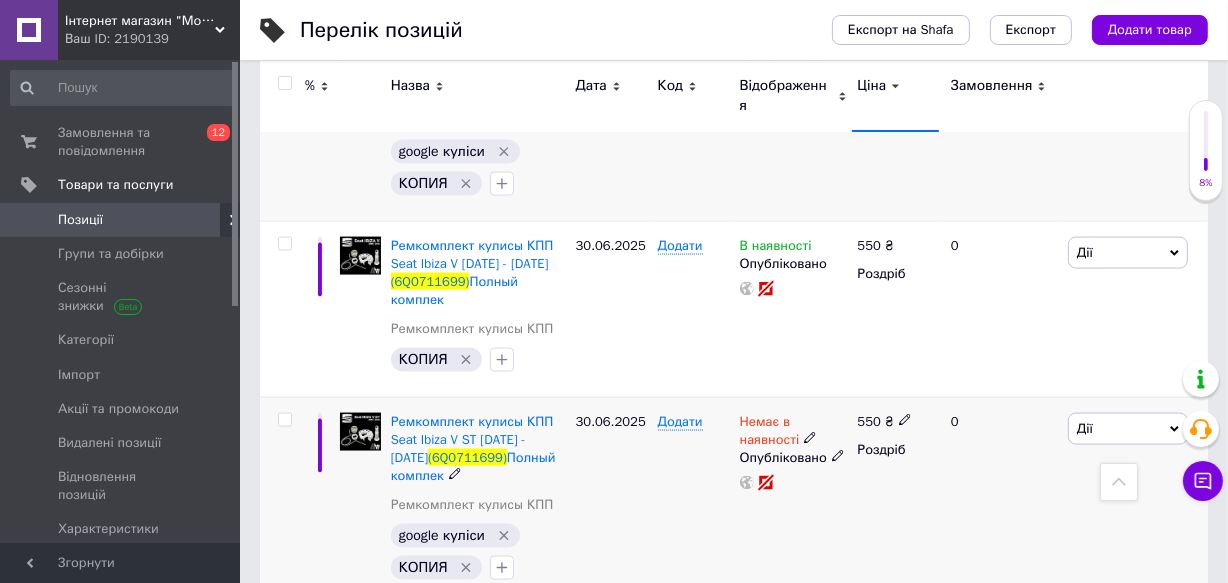 click on "Немає в наявності" at bounding box center (770, 433) 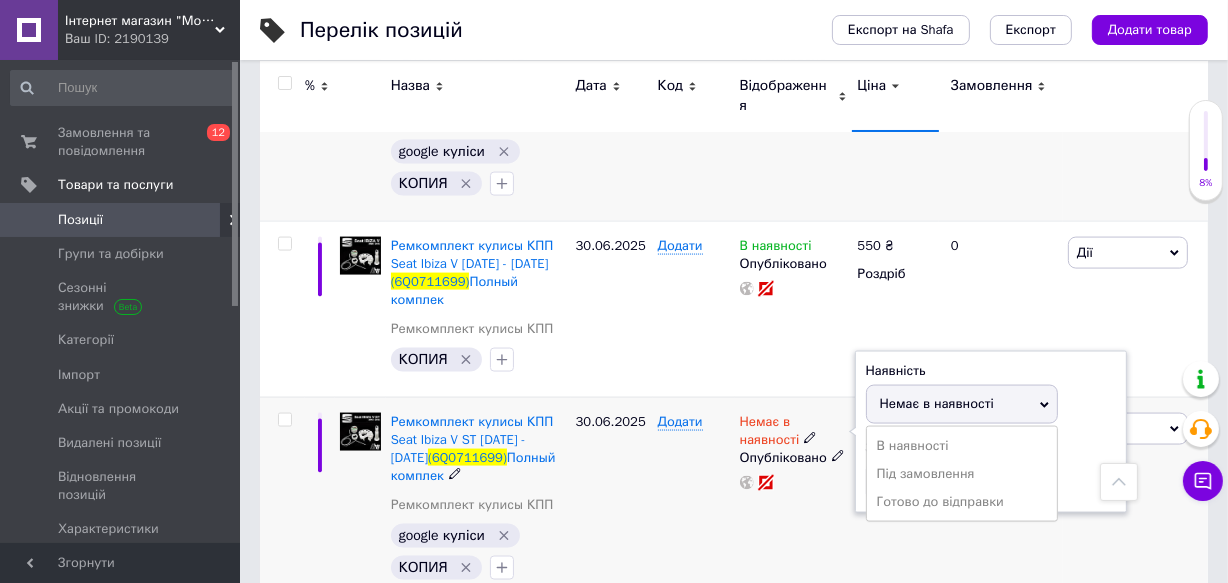 drag, startPoint x: 886, startPoint y: 354, endPoint x: 872, endPoint y: 357, distance: 14.3178215 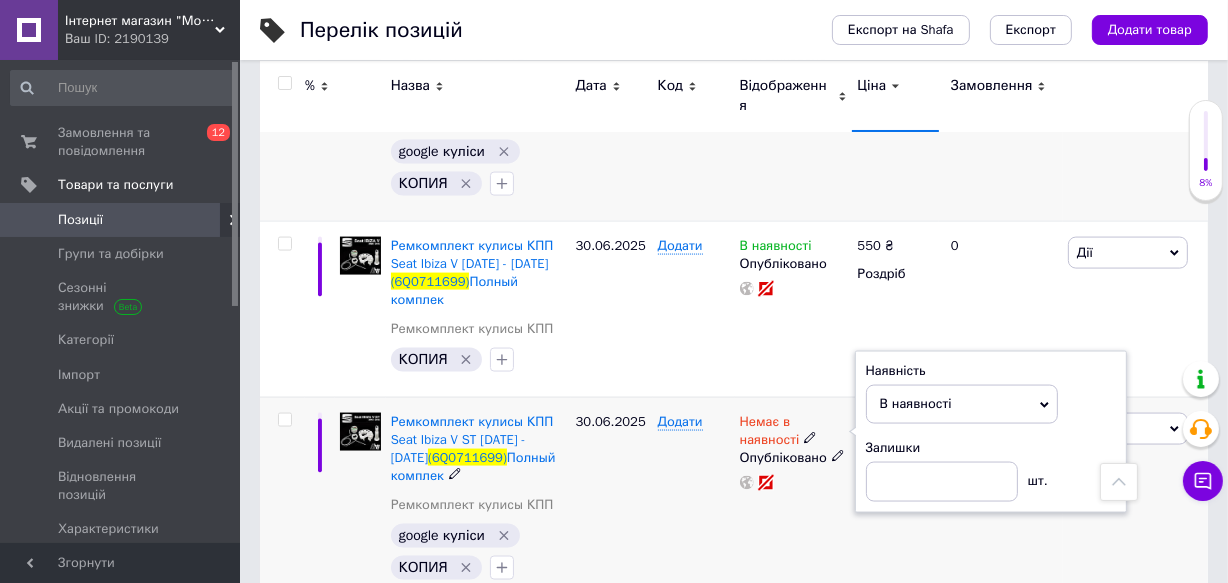 click on "Немає в наявності Наявність В наявності Немає в наявності Під замовлення Готово до відправки Залишки шт. Опубліковано" at bounding box center [794, 501] 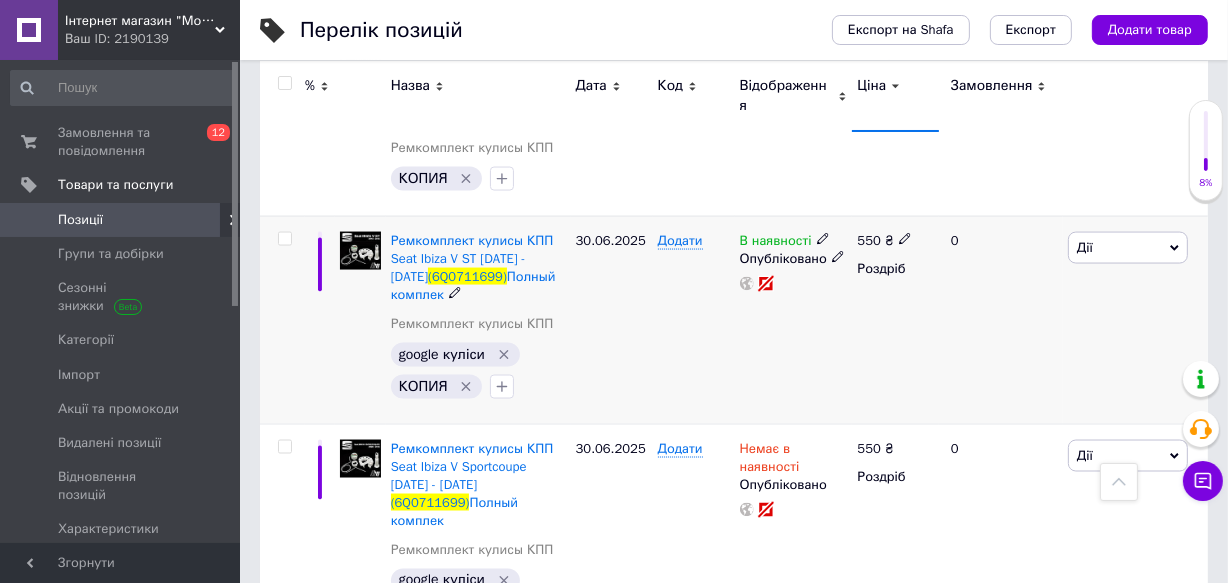 scroll, scrollTop: 2818, scrollLeft: 0, axis: vertical 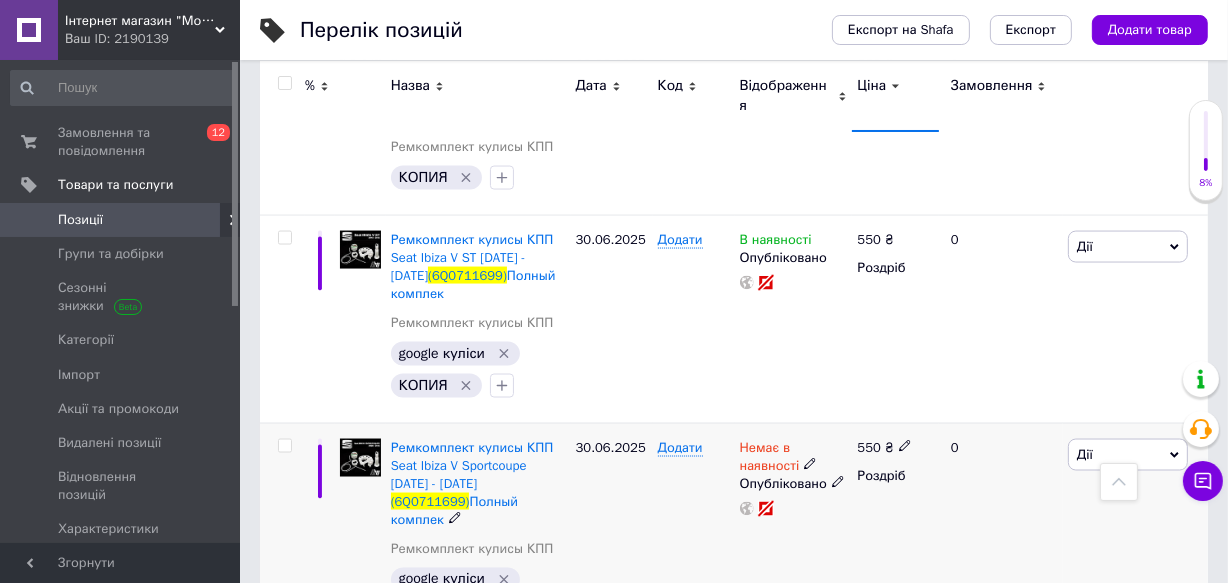 click on "Немає в наявності" at bounding box center [770, 459] 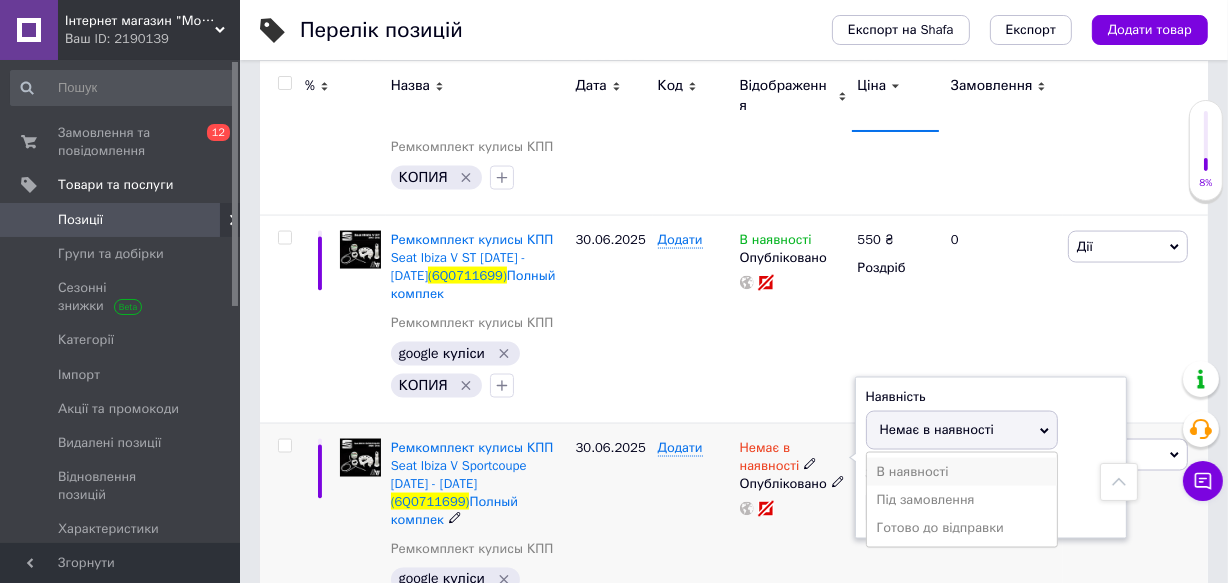 click on "В наявності" at bounding box center [962, 472] 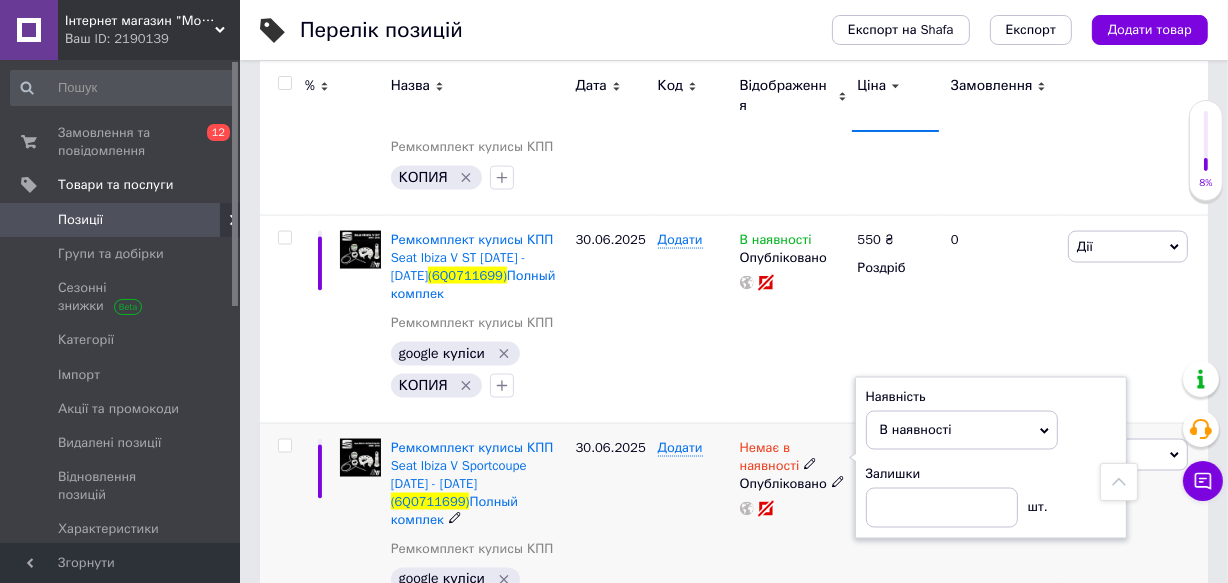 click on "Додати" at bounding box center (694, 536) 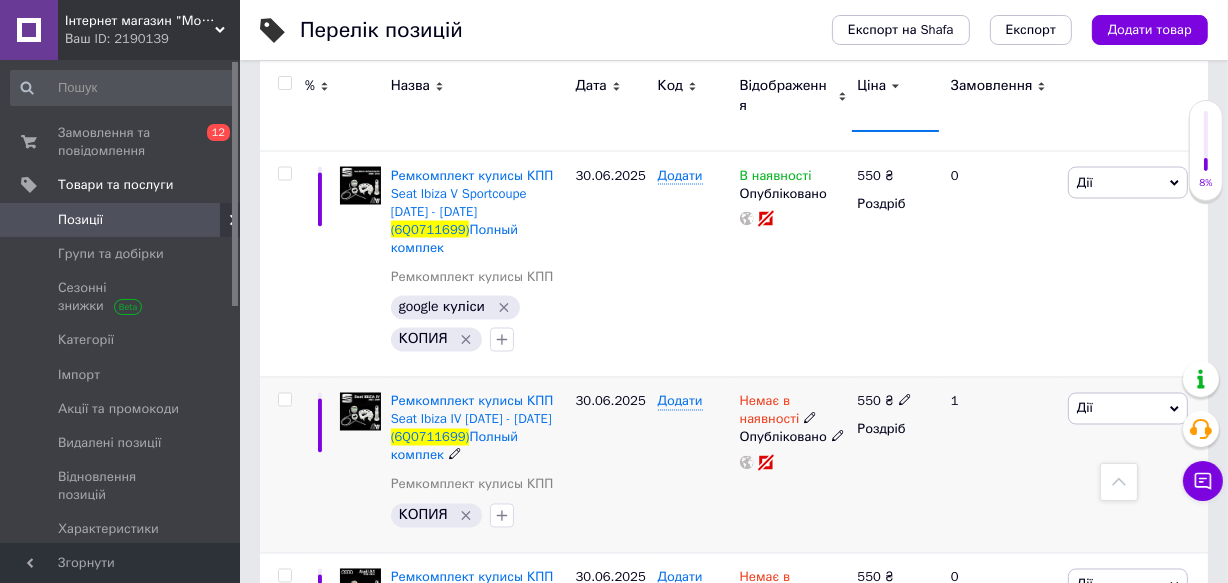 scroll, scrollTop: 3090, scrollLeft: 0, axis: vertical 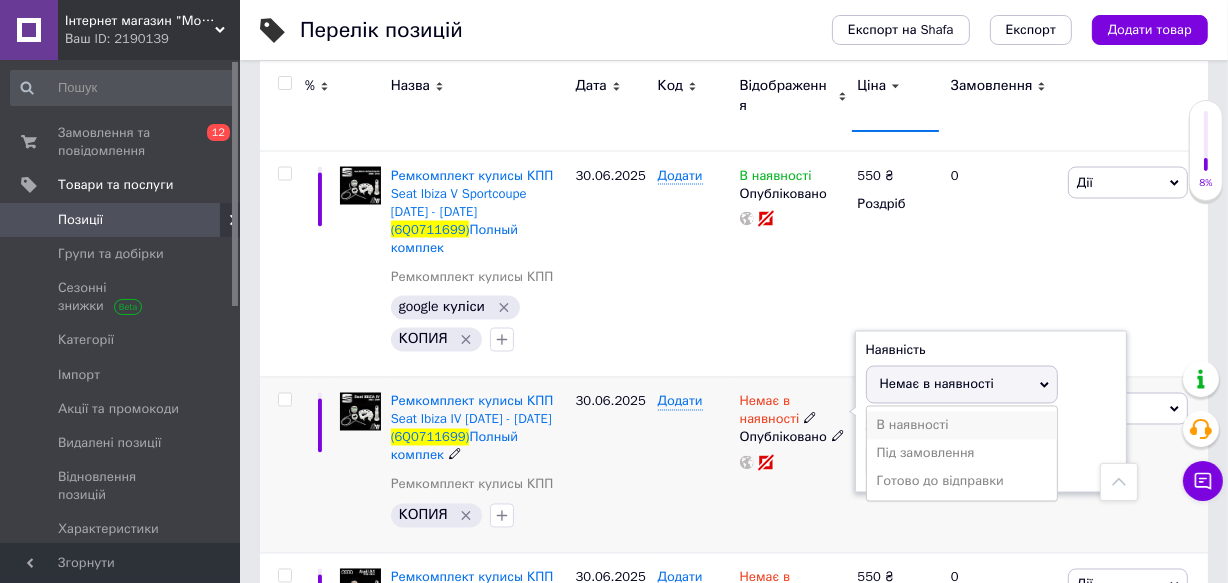 click on "В наявності" at bounding box center [962, 426] 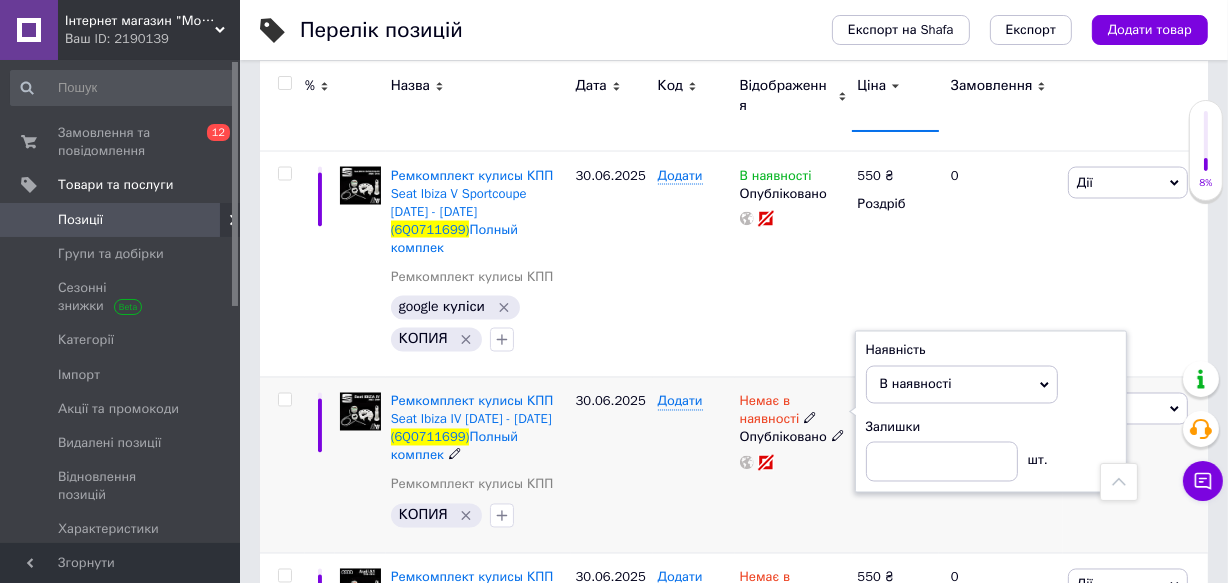 click on "Додати" at bounding box center [694, 465] 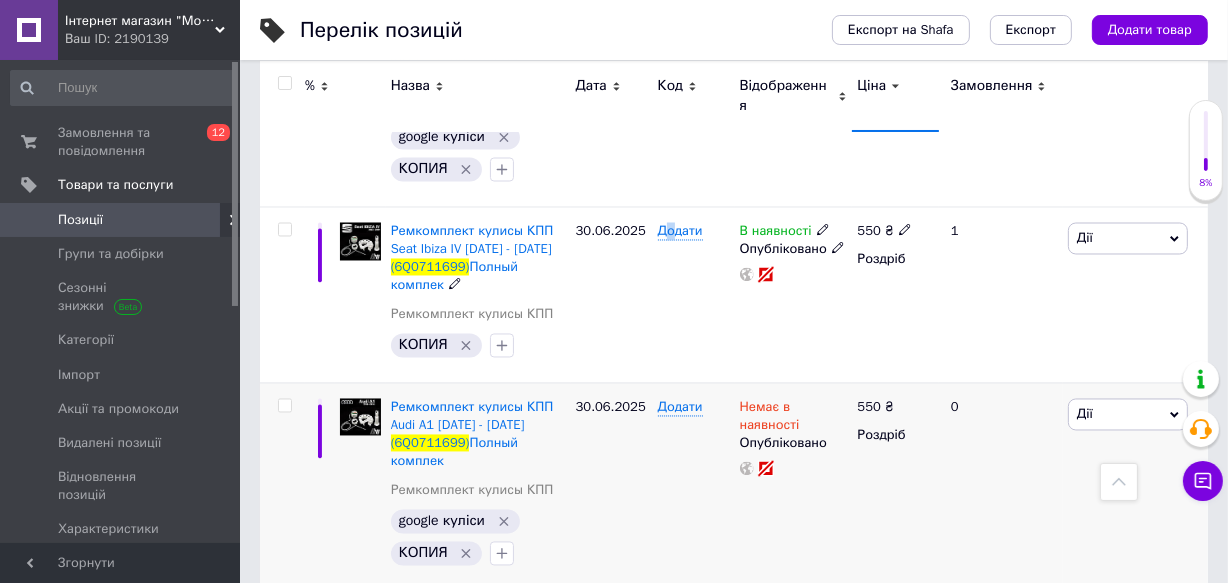 scroll, scrollTop: 3272, scrollLeft: 0, axis: vertical 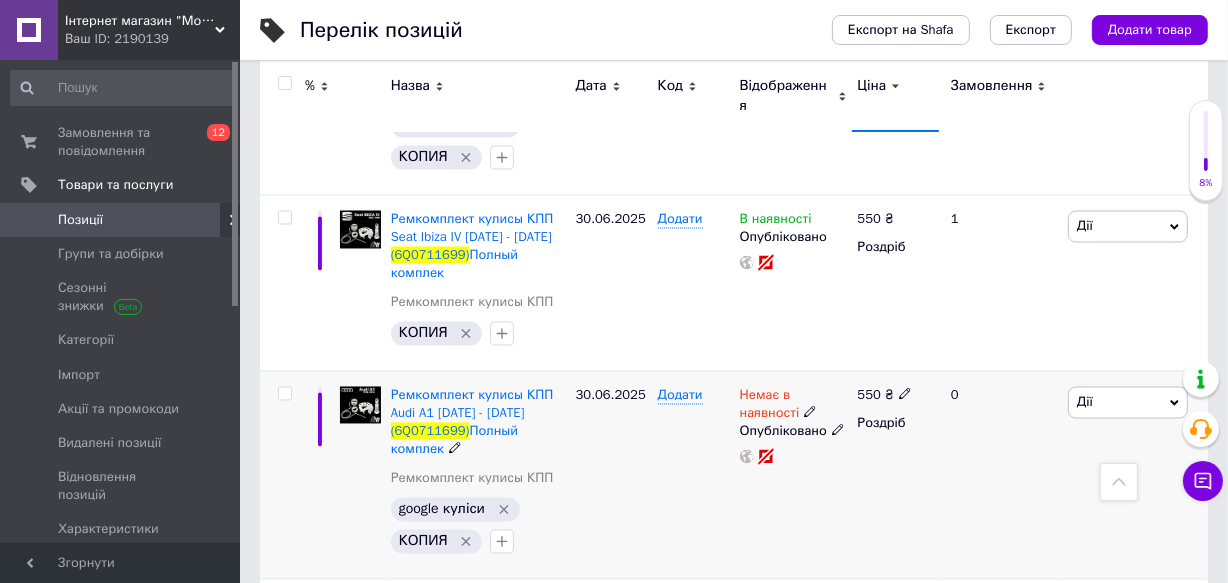 click on "Немає в наявності" at bounding box center [770, 407] 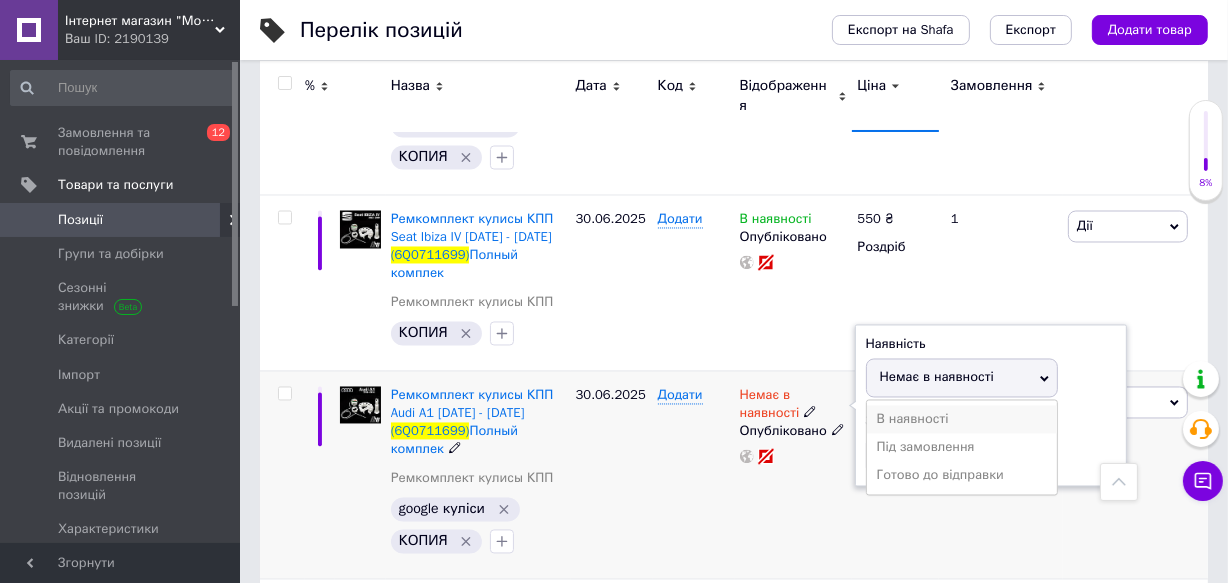 click on "В наявності" at bounding box center [962, 420] 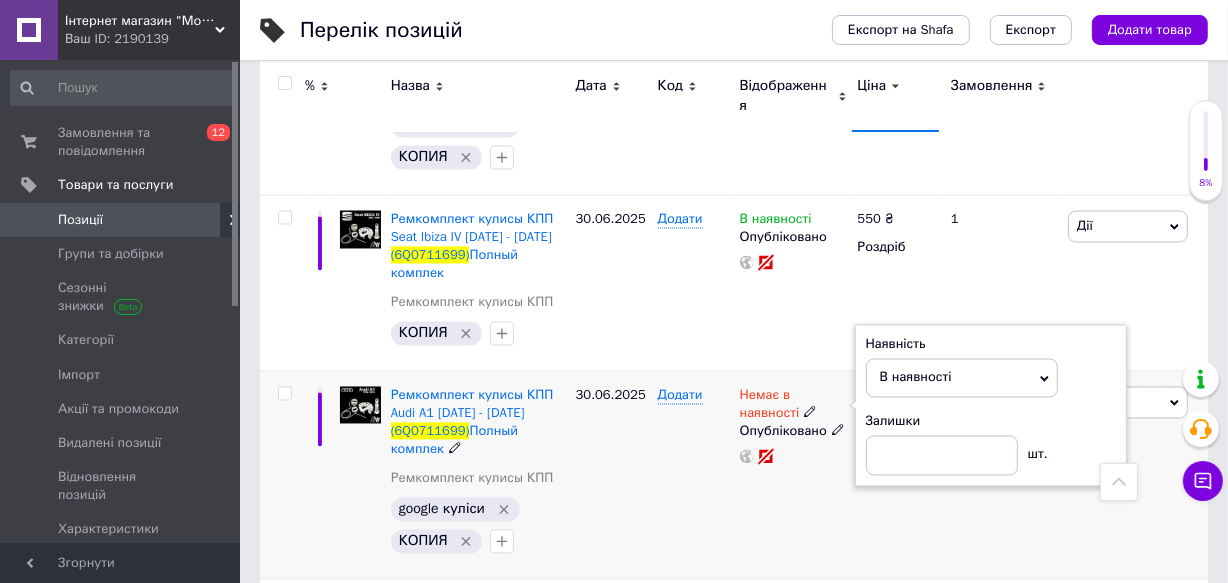 click on "Додати" at bounding box center [694, 475] 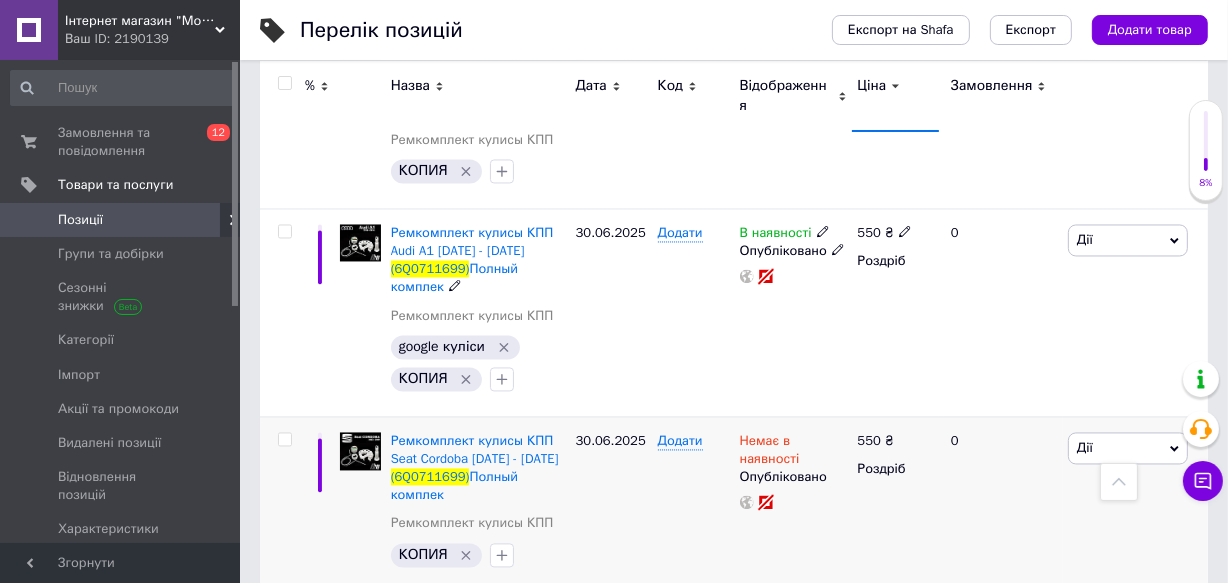 scroll, scrollTop: 3454, scrollLeft: 0, axis: vertical 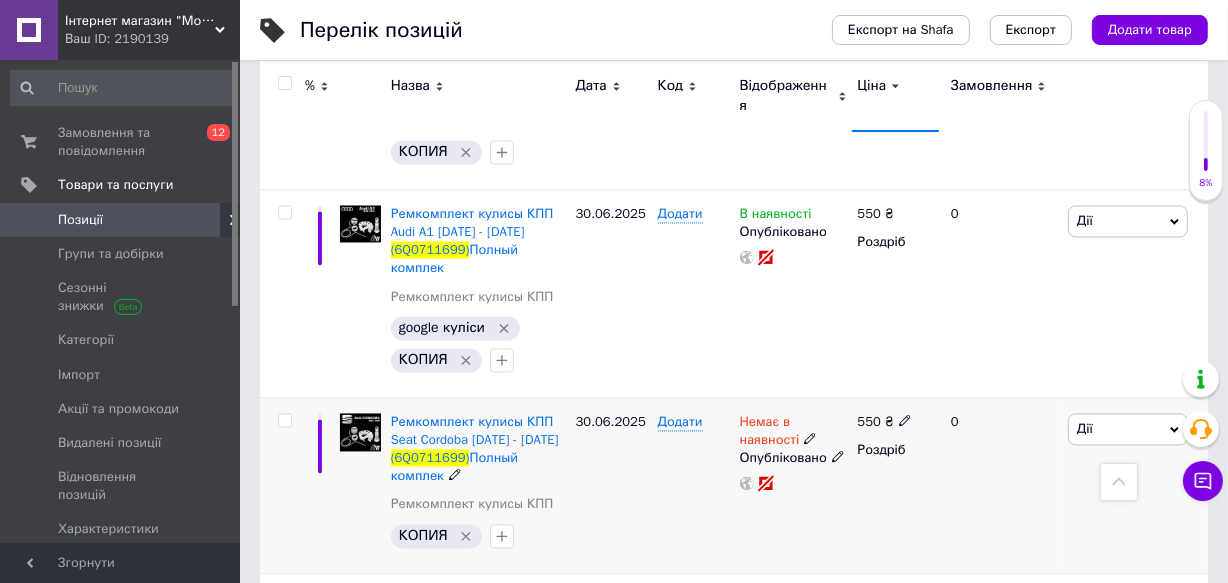click on "Немає в наявності" at bounding box center (770, 433) 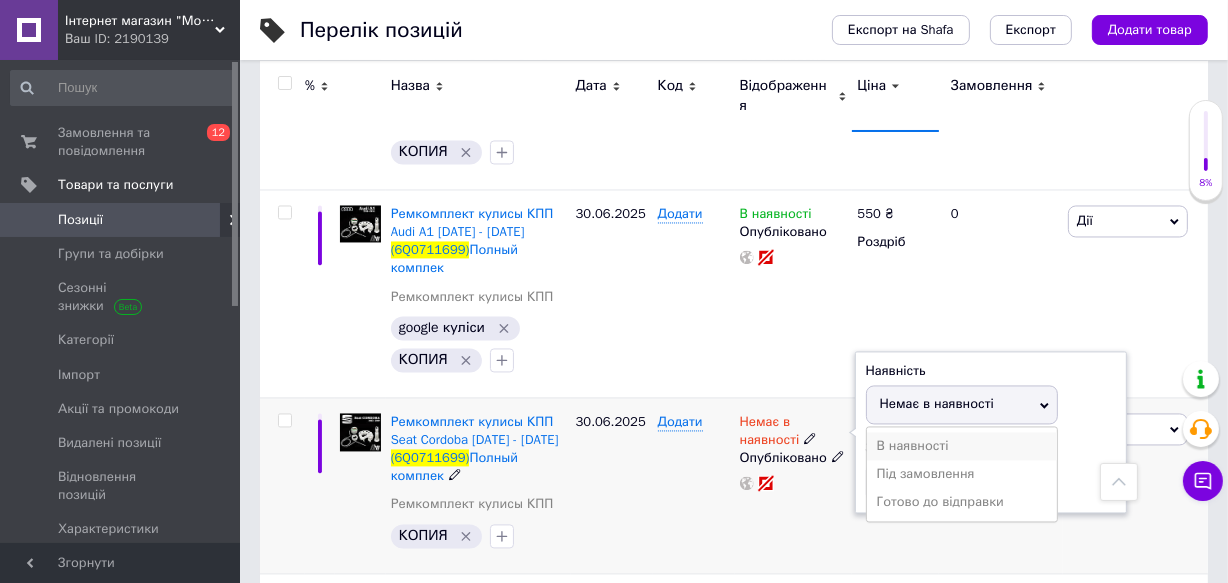 click on "В наявності" at bounding box center [962, 446] 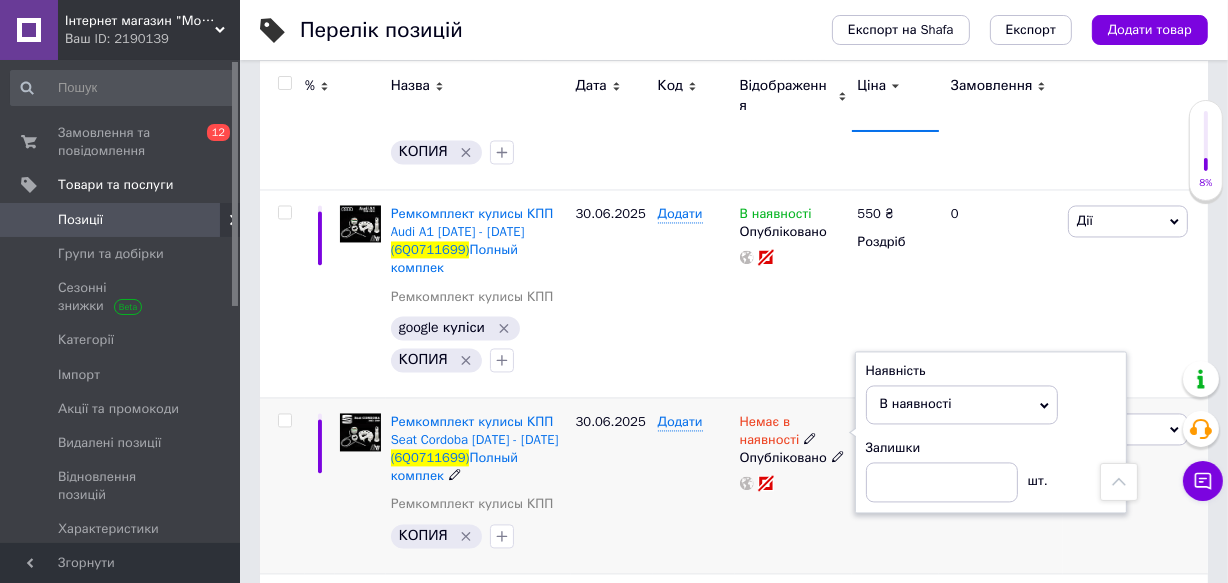 click on "Додати" at bounding box center [694, 485] 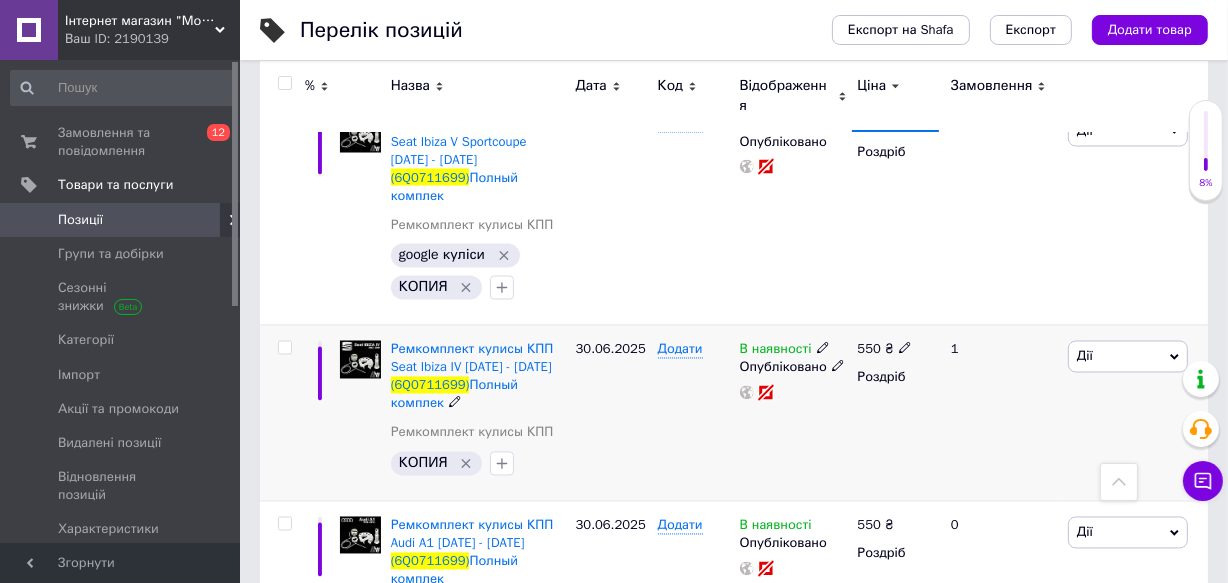 scroll, scrollTop: 3090, scrollLeft: 0, axis: vertical 